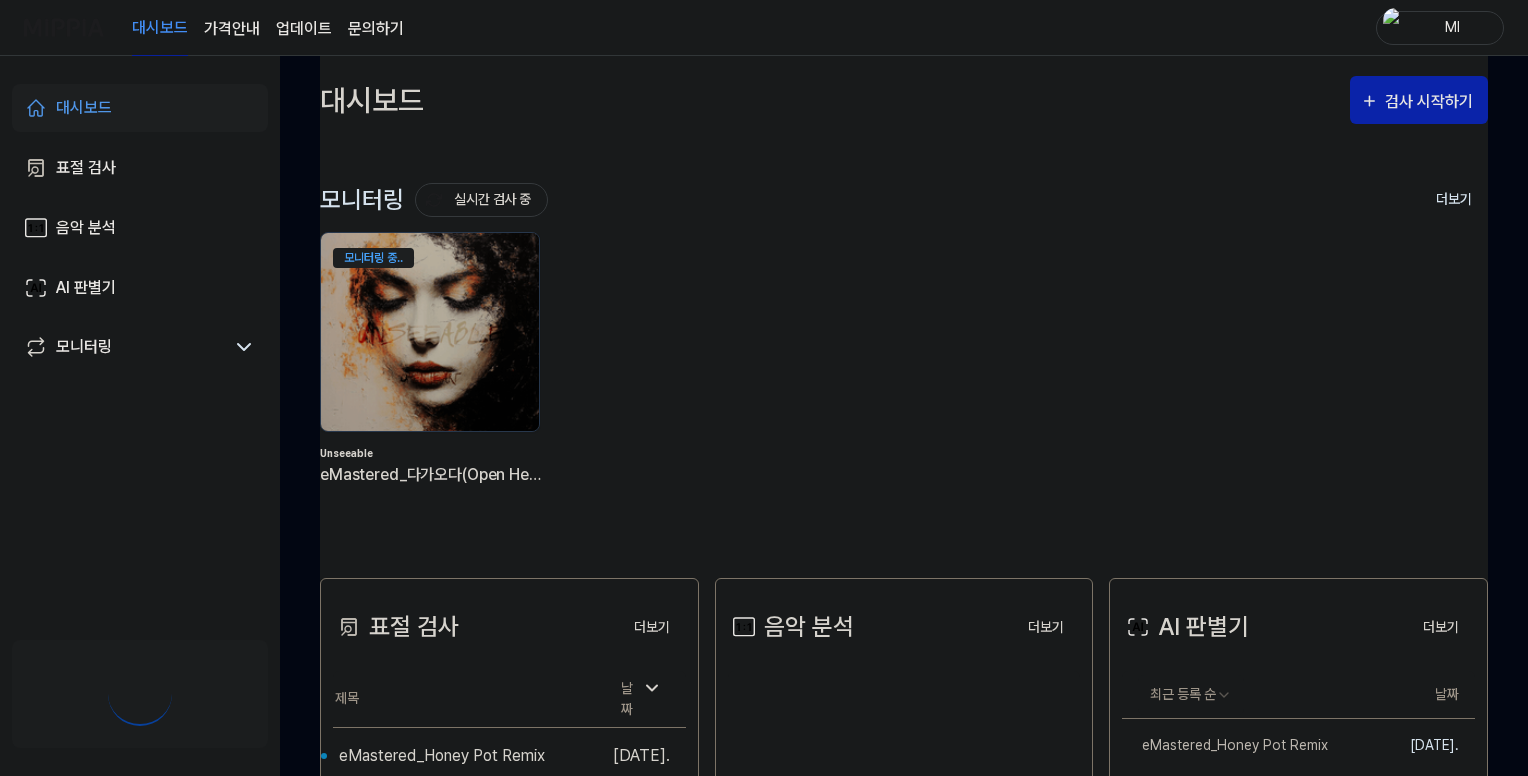 scroll, scrollTop: 0, scrollLeft: 0, axis: both 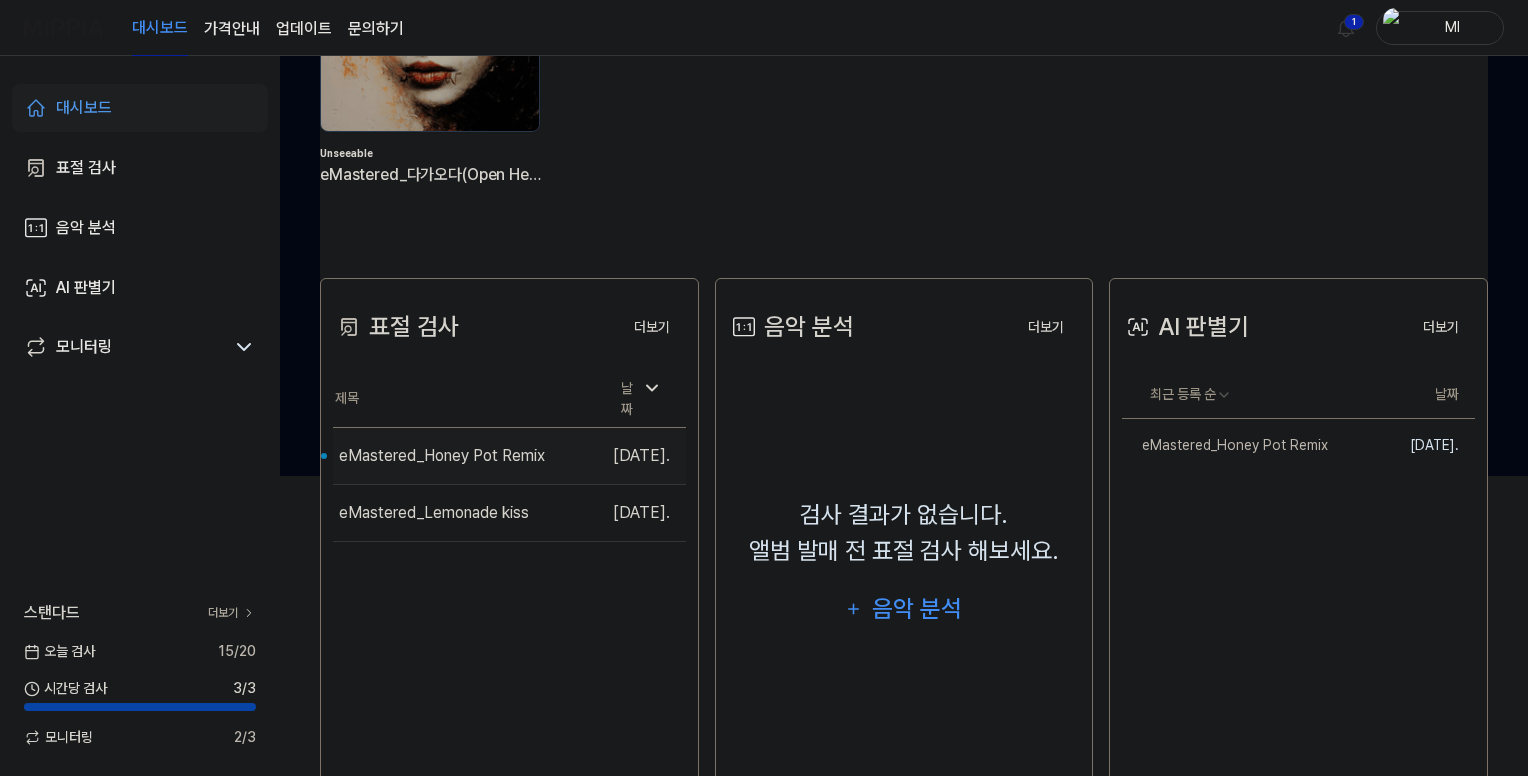 click on "eMastered_Honey Pot Remix" at bounding box center [442, 456] 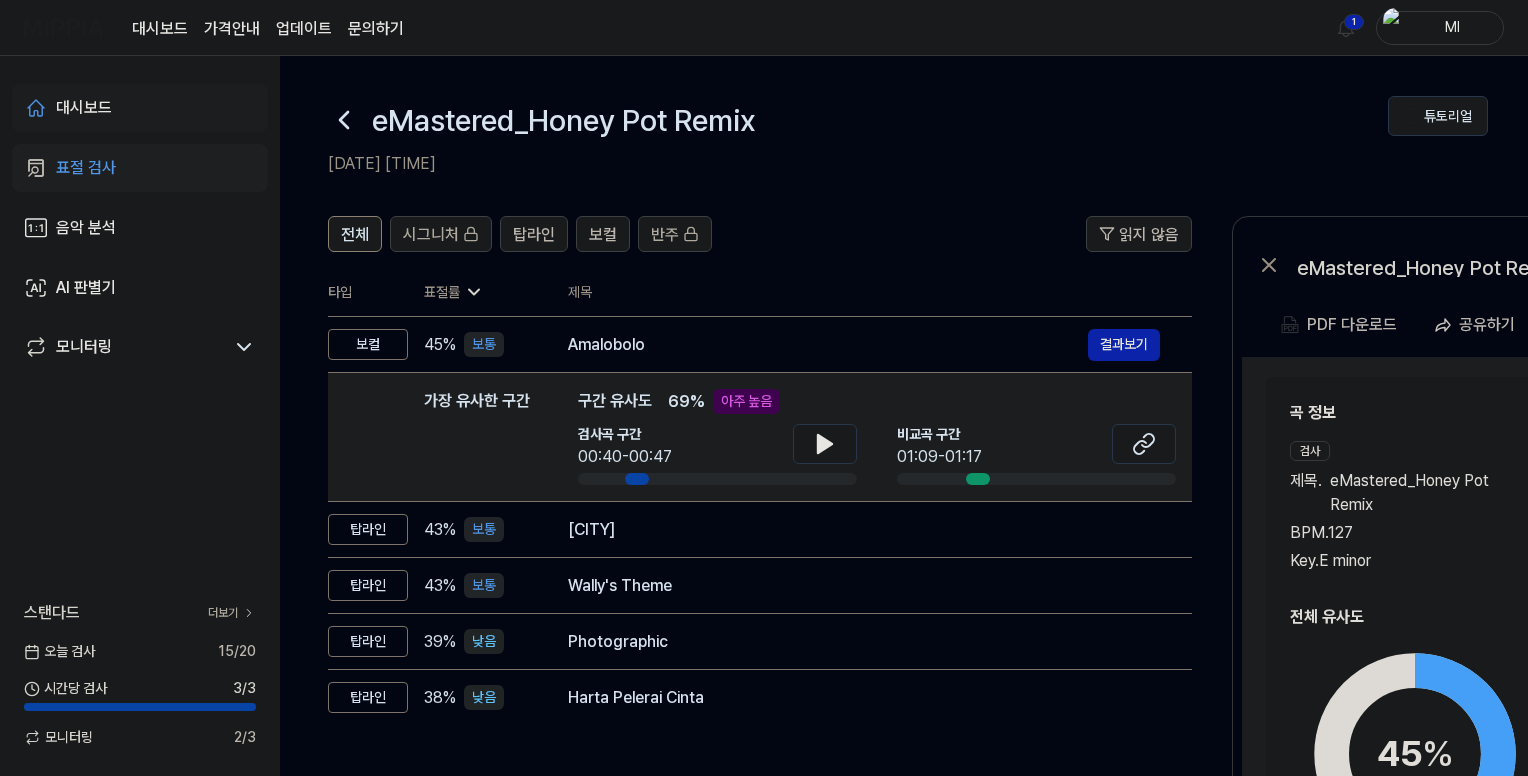 click on "대시보드" at bounding box center (84, 108) 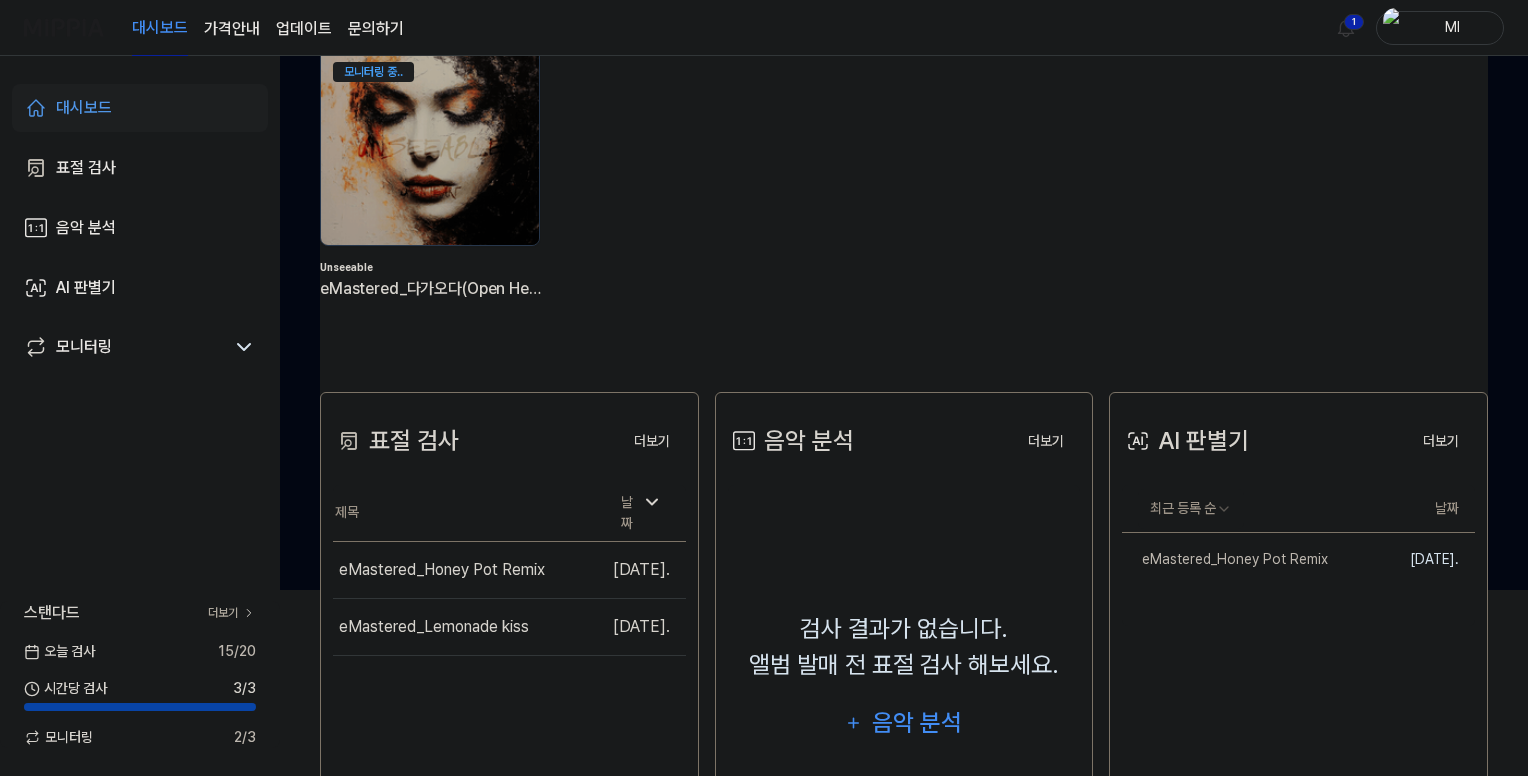 scroll, scrollTop: 347, scrollLeft: 0, axis: vertical 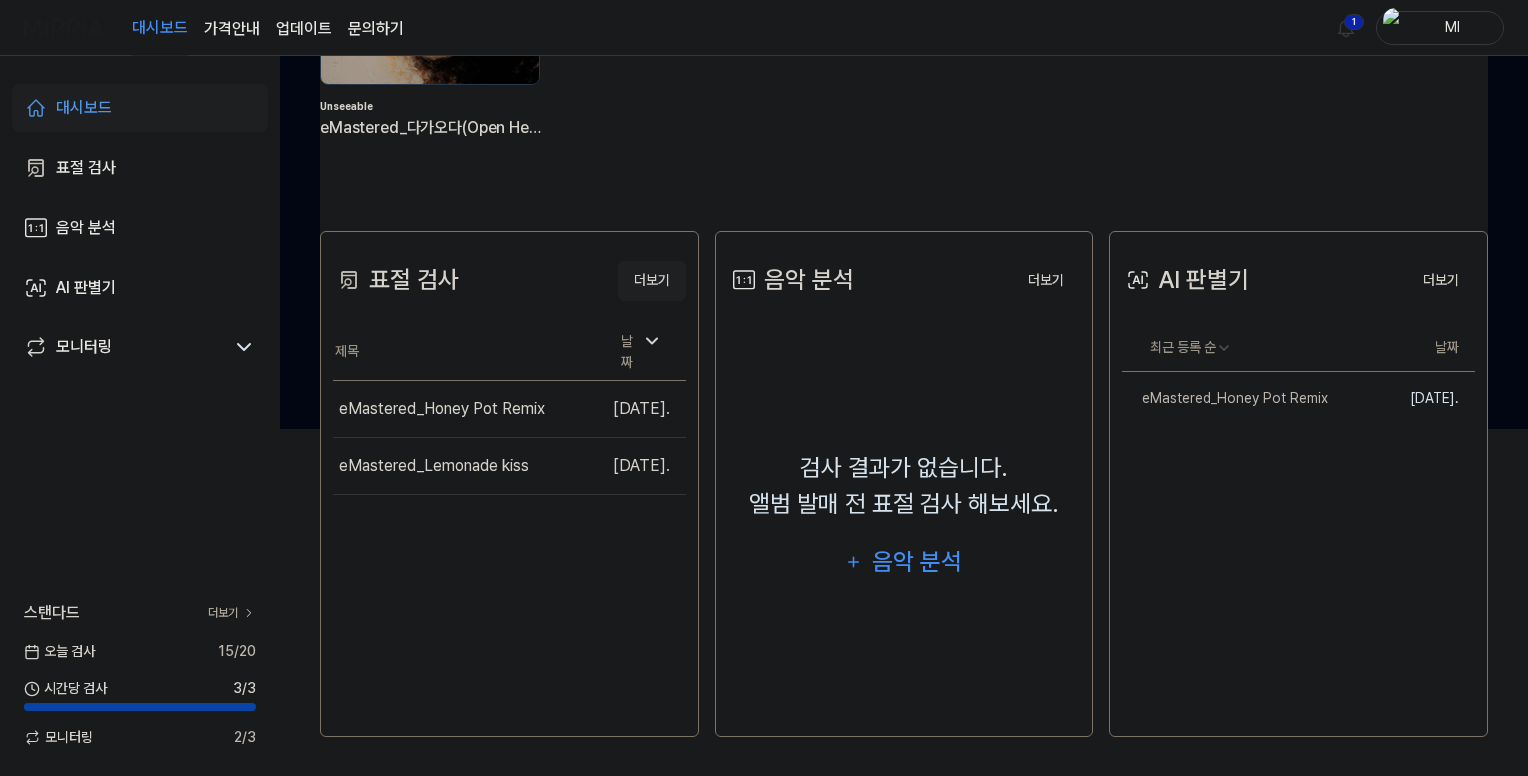 click on "더보기" at bounding box center [652, 281] 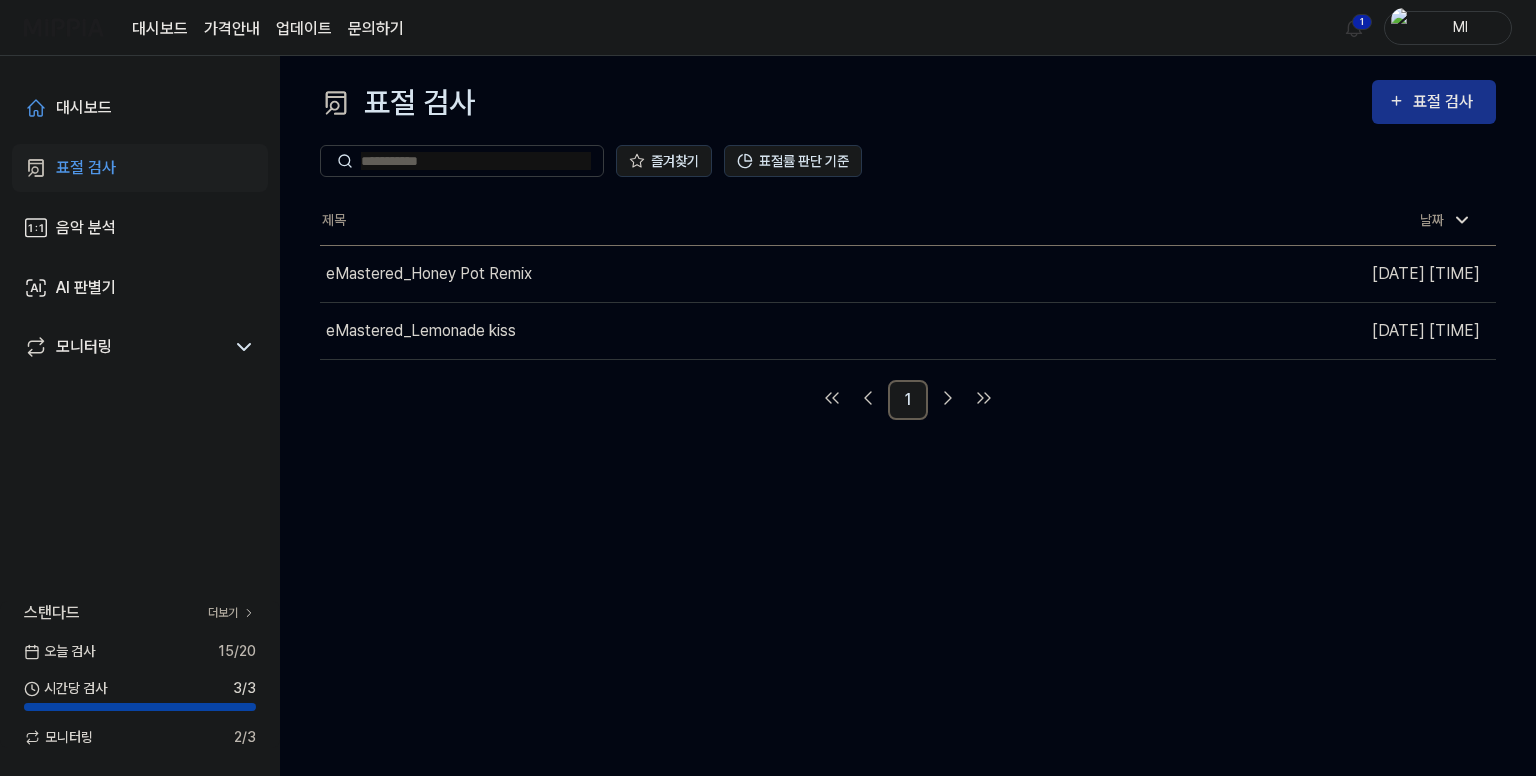 click on "표절 검사" at bounding box center (1446, 102) 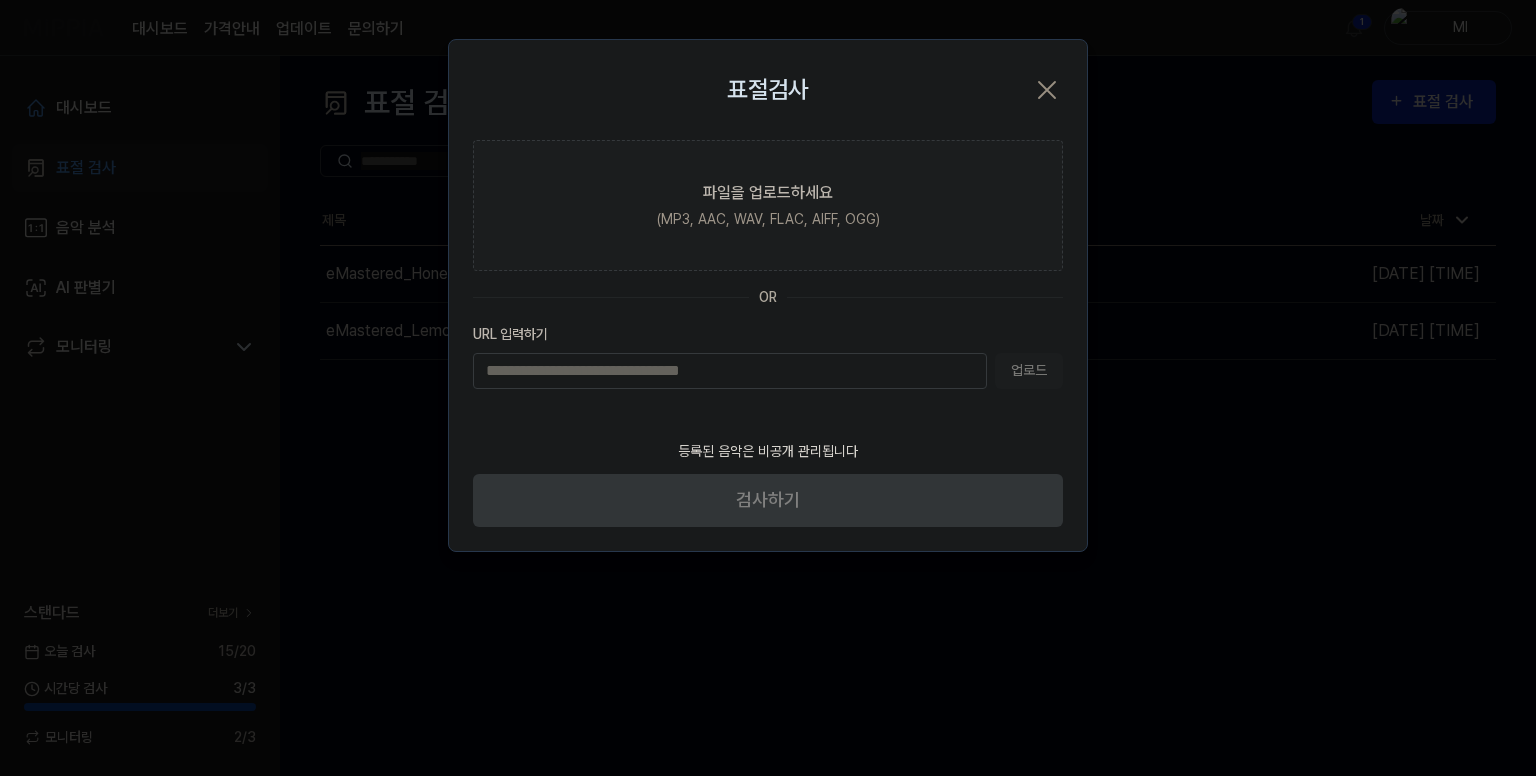 click 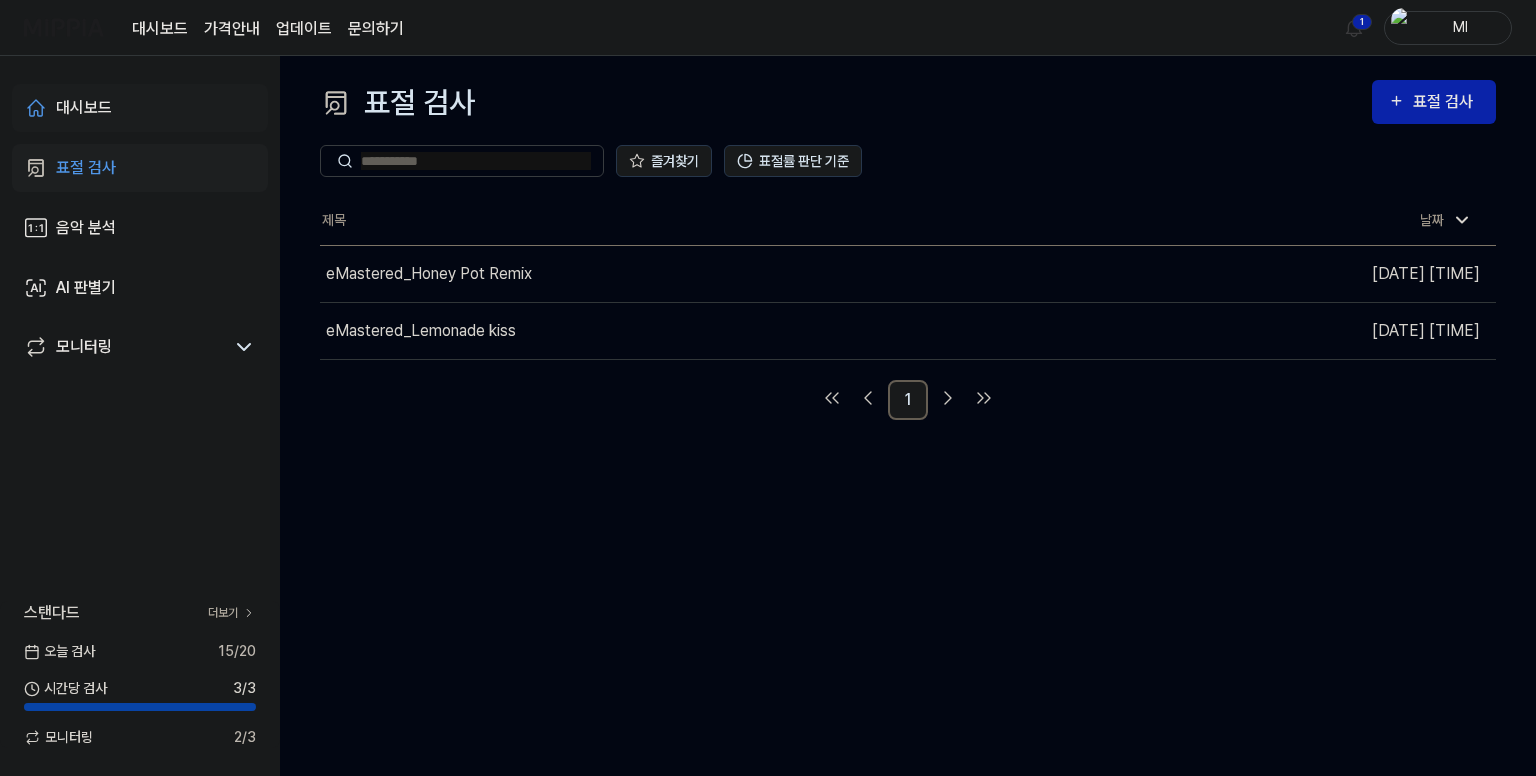 click on "대시보드" at bounding box center (84, 108) 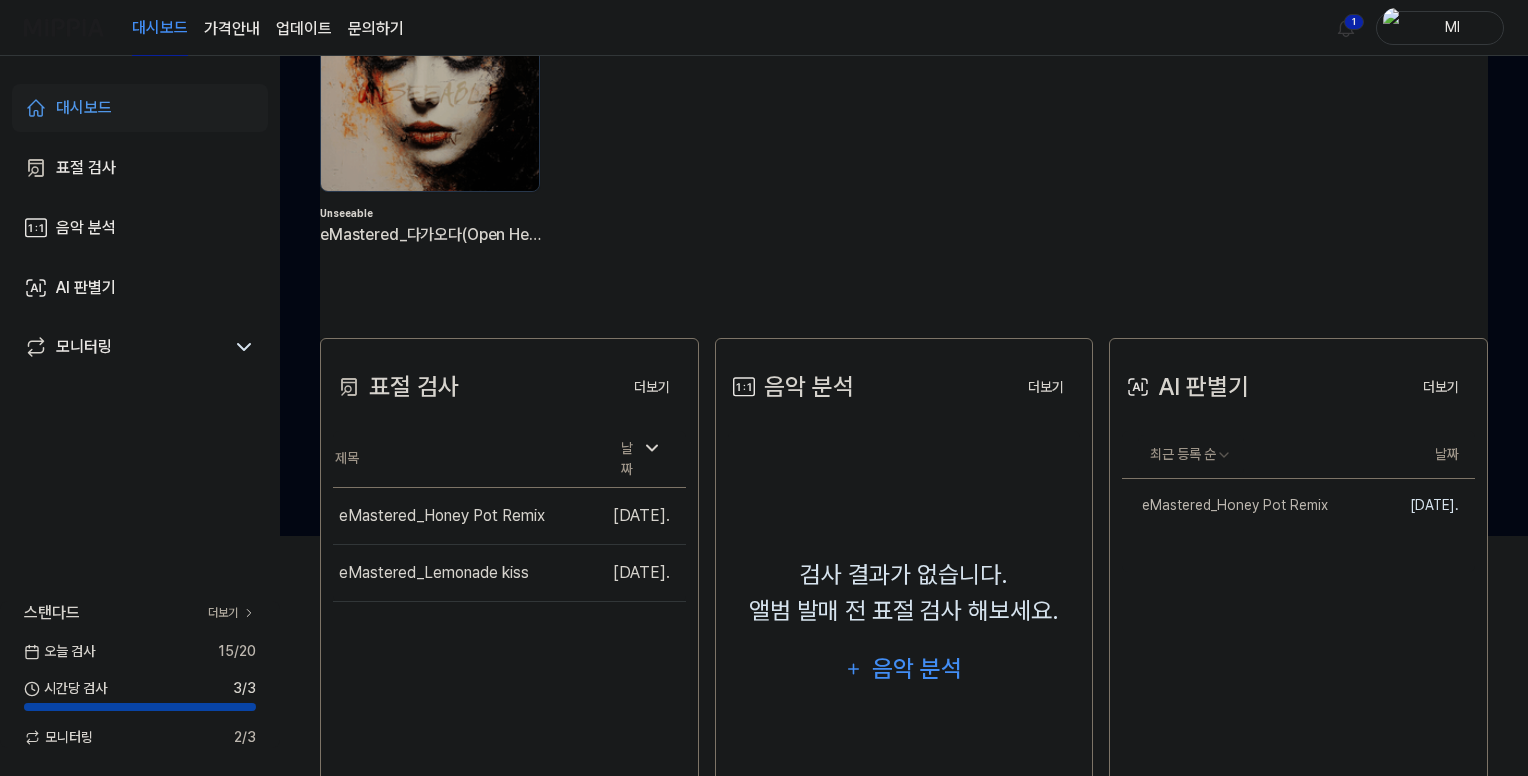 scroll, scrollTop: 347, scrollLeft: 0, axis: vertical 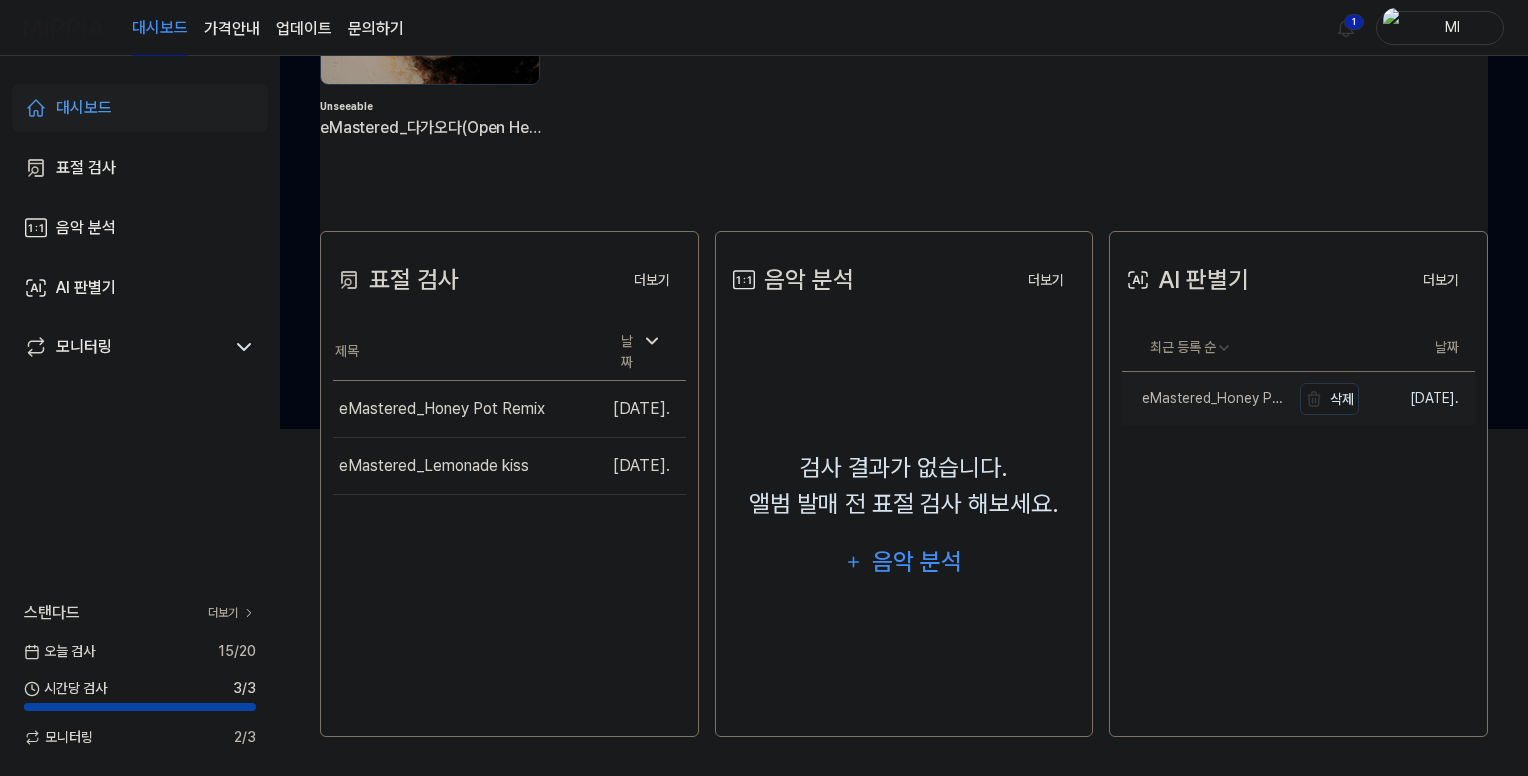 click on "eMastered_Honey Pot Remix" at bounding box center [1206, 398] 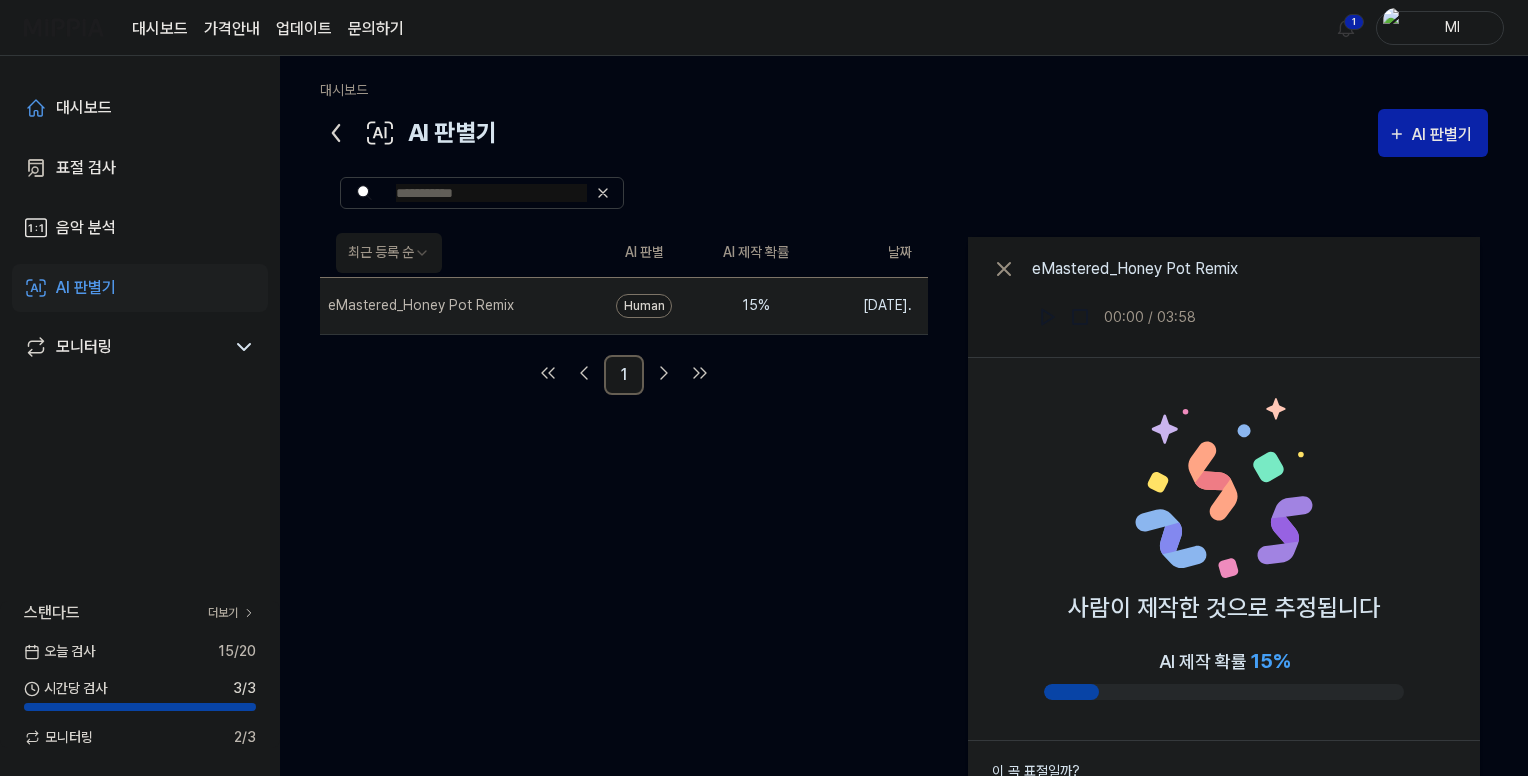 click 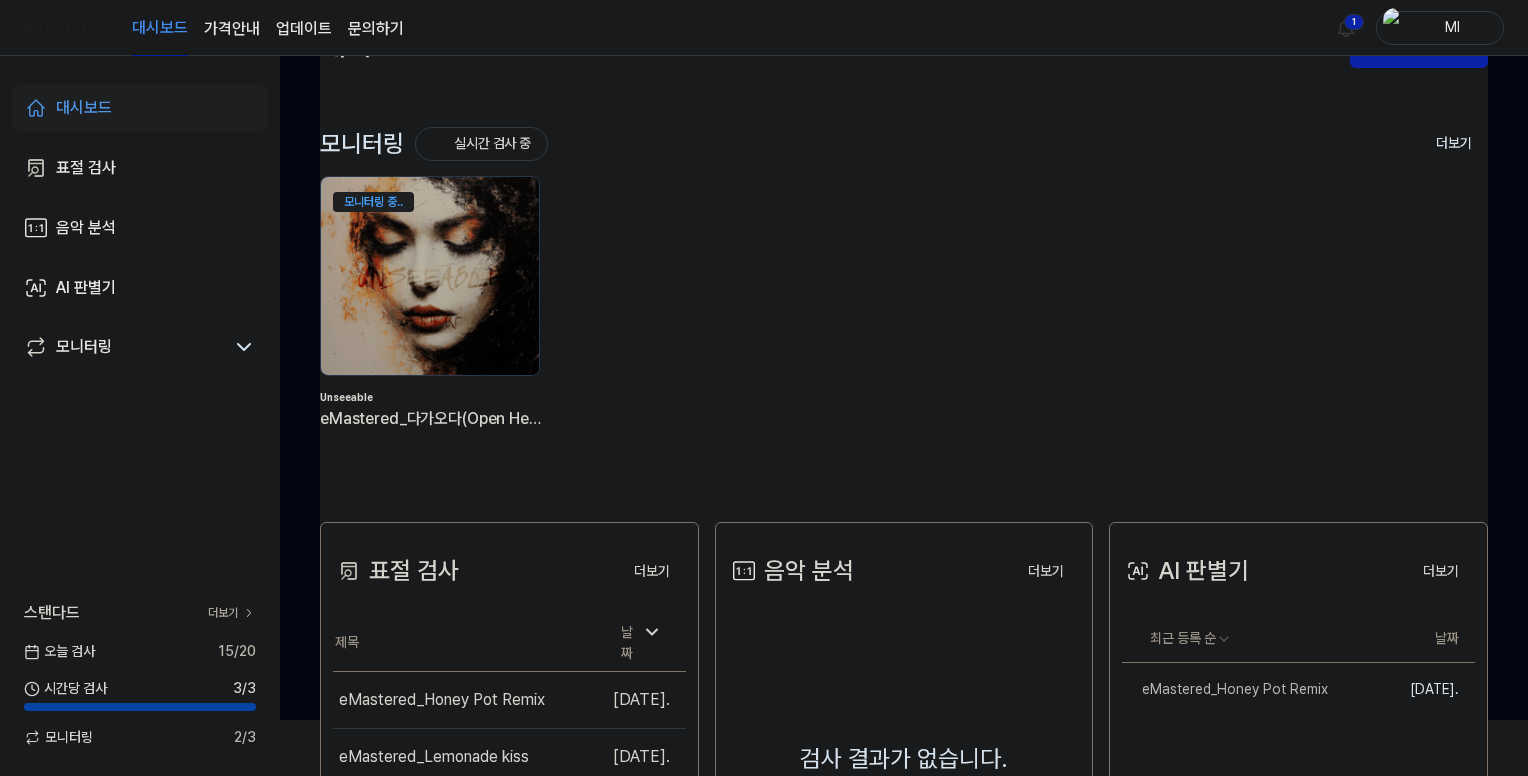 scroll, scrollTop: 347, scrollLeft: 0, axis: vertical 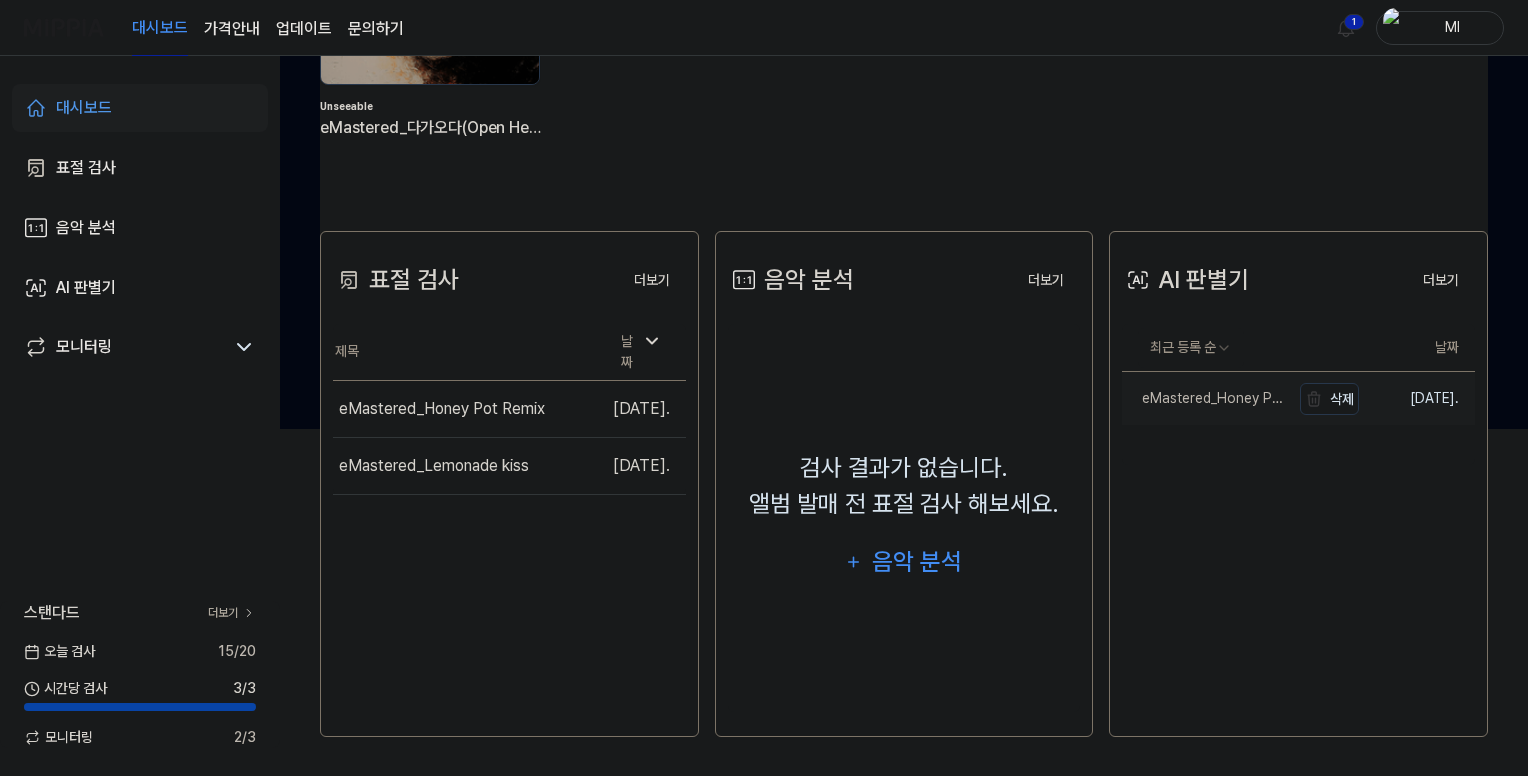 click on "eMastered_Honey Pot Remix" at bounding box center (1206, 398) 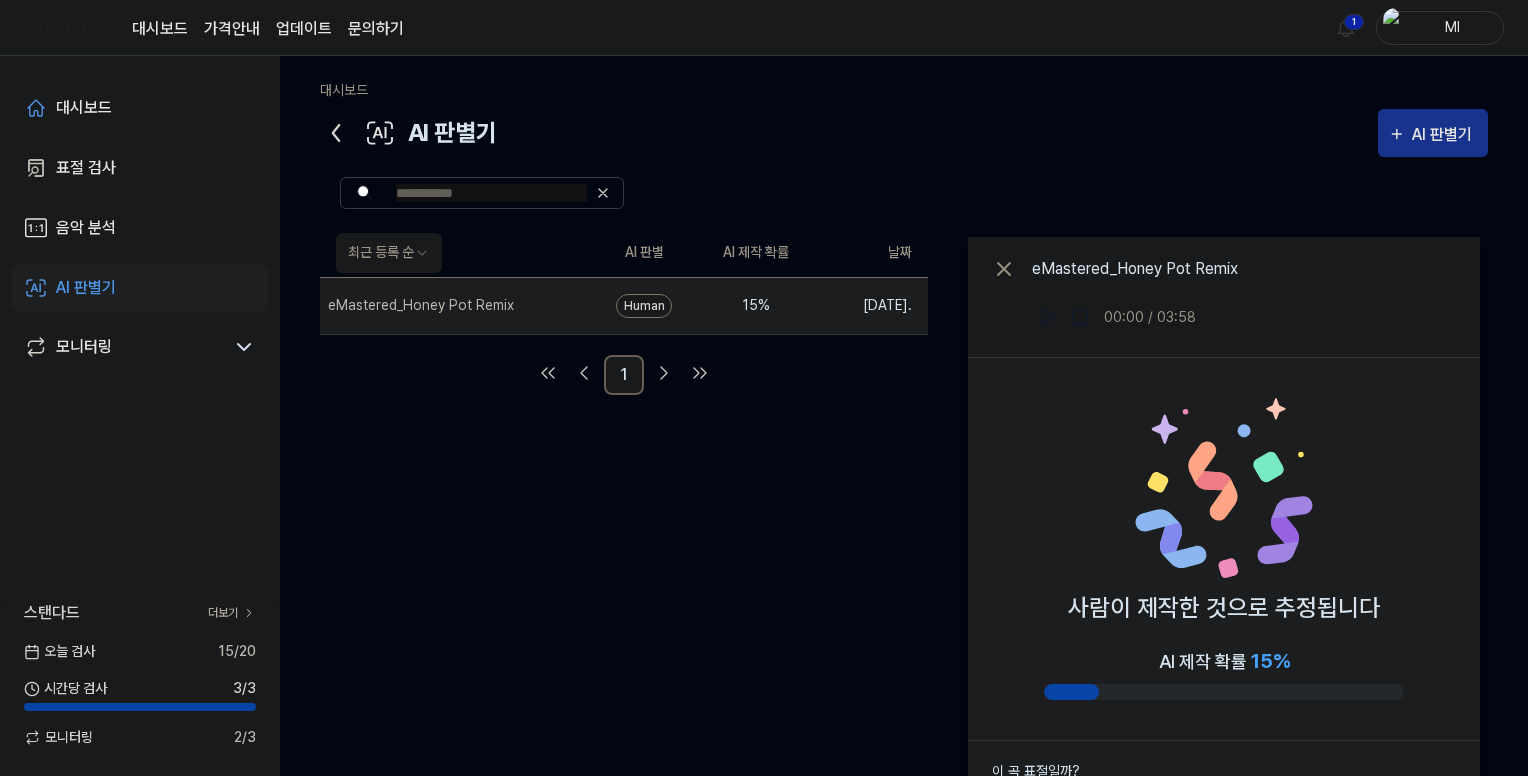 click on "AI 판별기" at bounding box center (1445, 135) 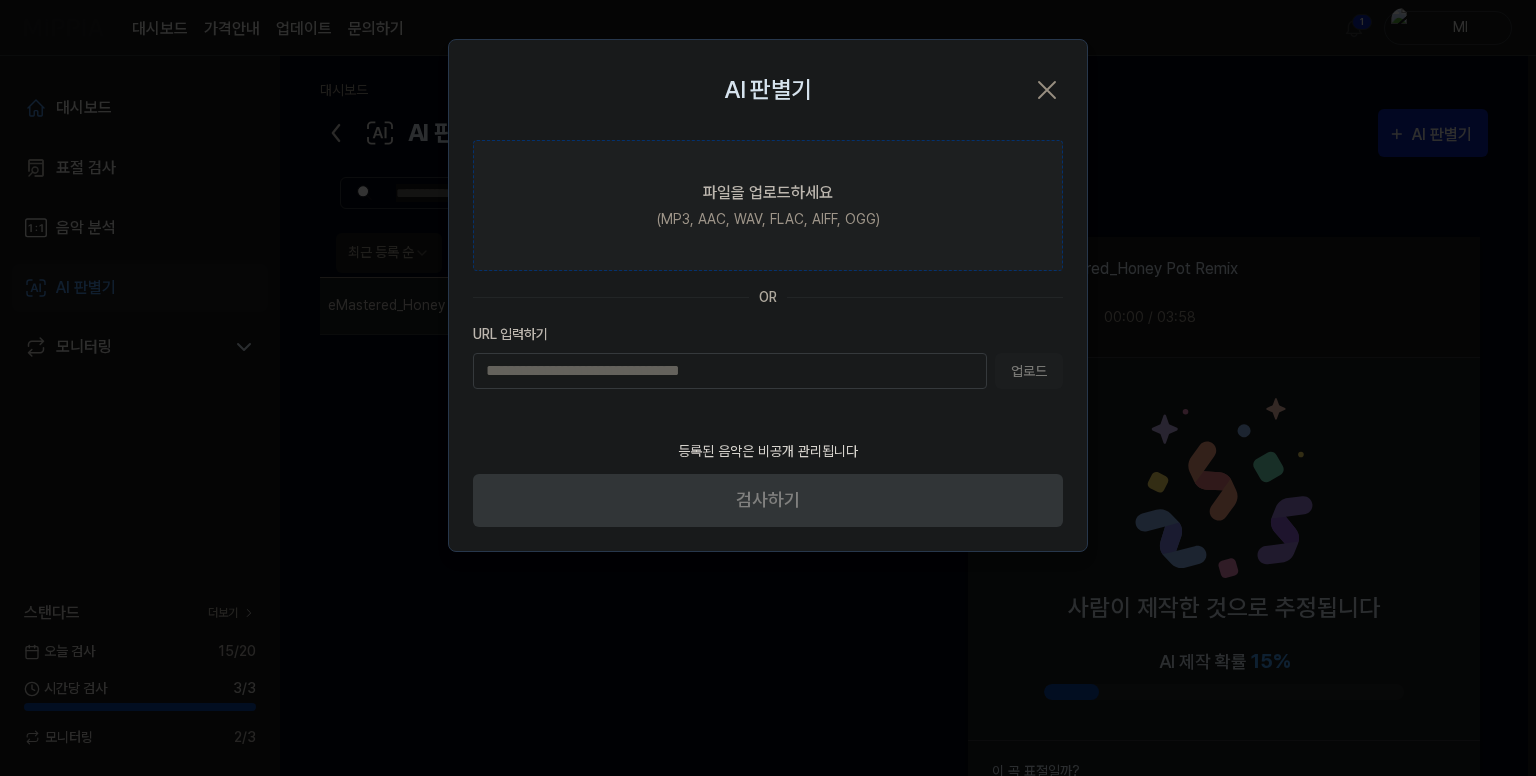 click on "(MP3, AAC, WAV, FLAC, AIFF, OGG)" at bounding box center (768, 219) 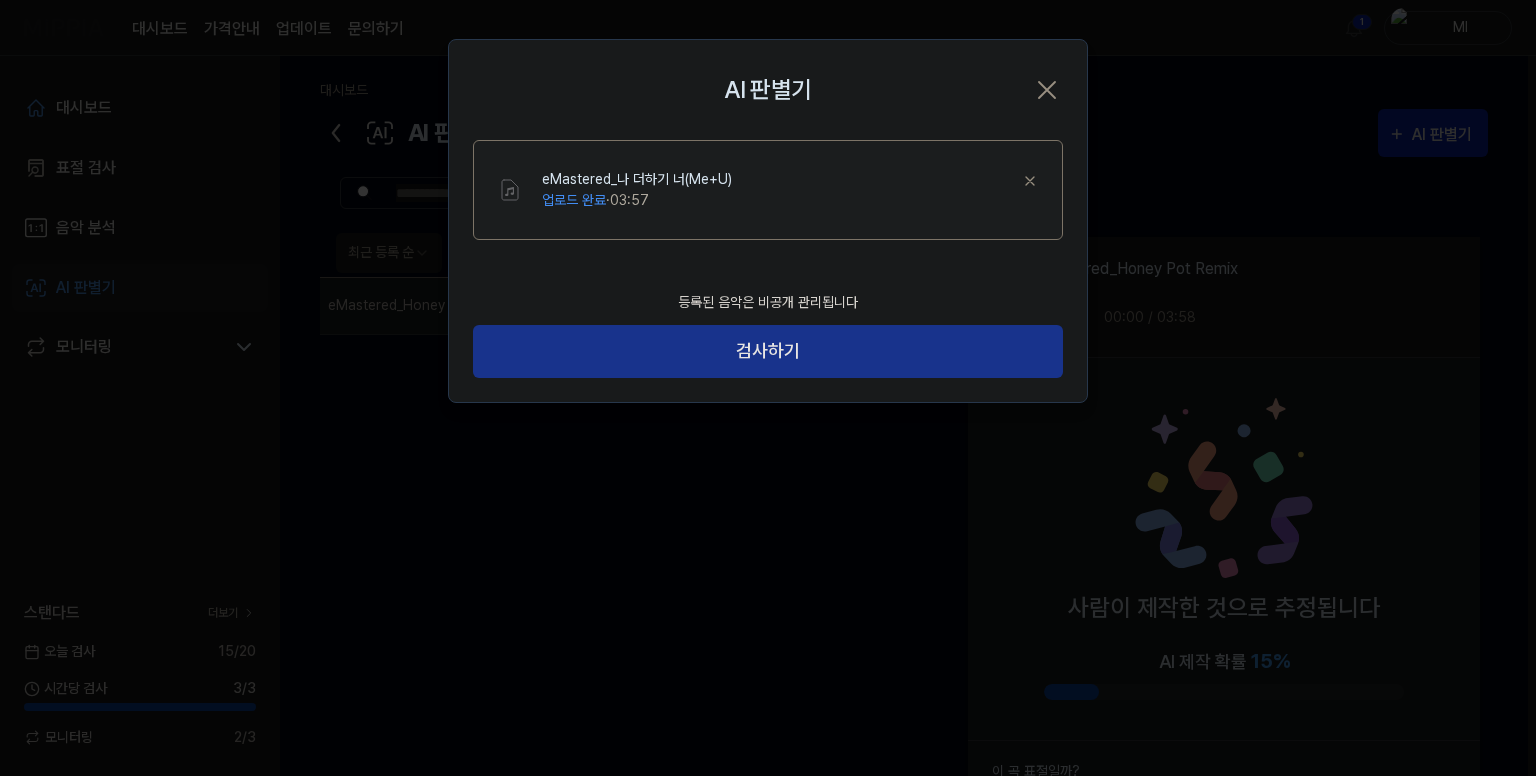 click on "검사하기" at bounding box center (768, 351) 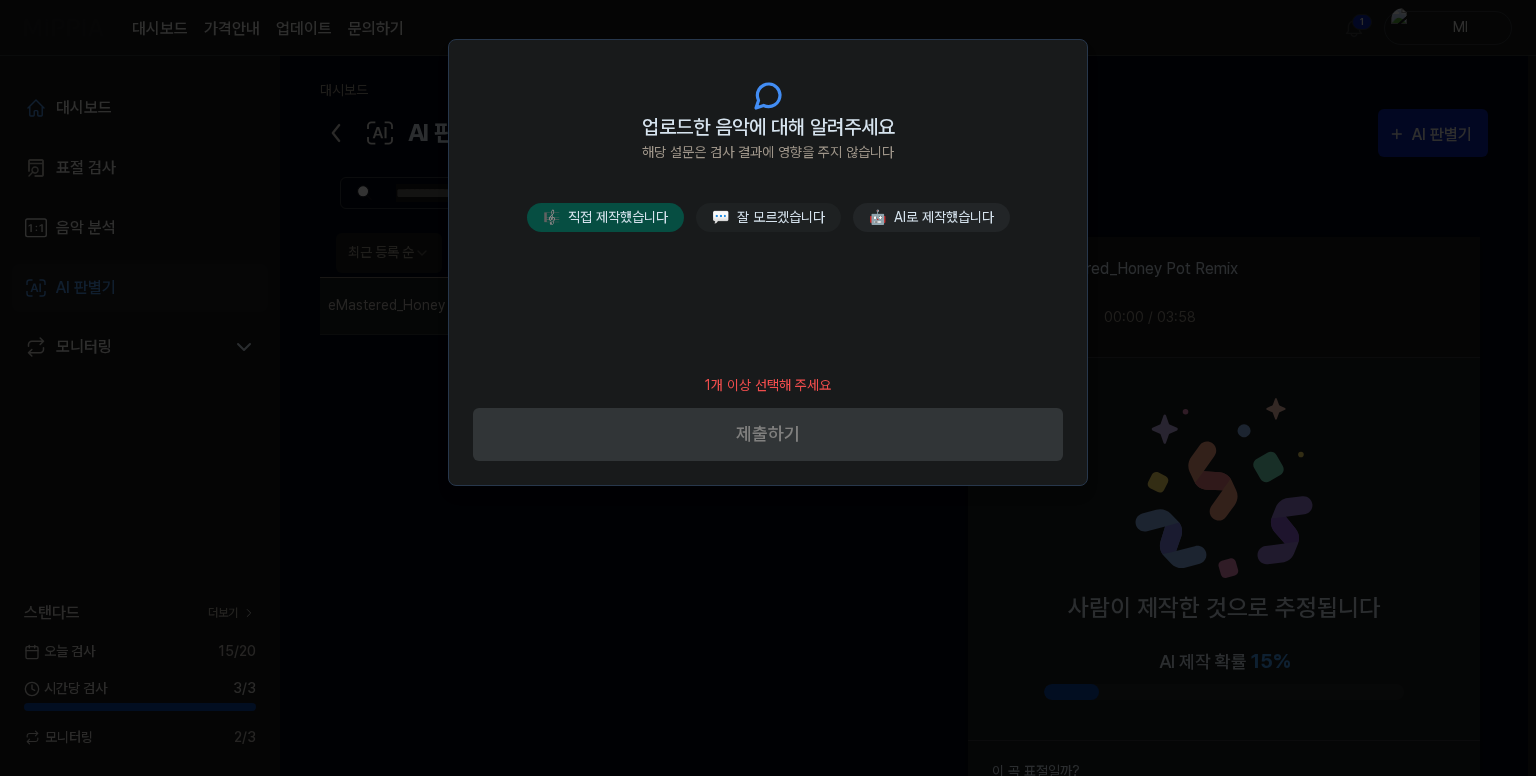 click on "🎼 직접 제작했습니다" at bounding box center [605, 217] 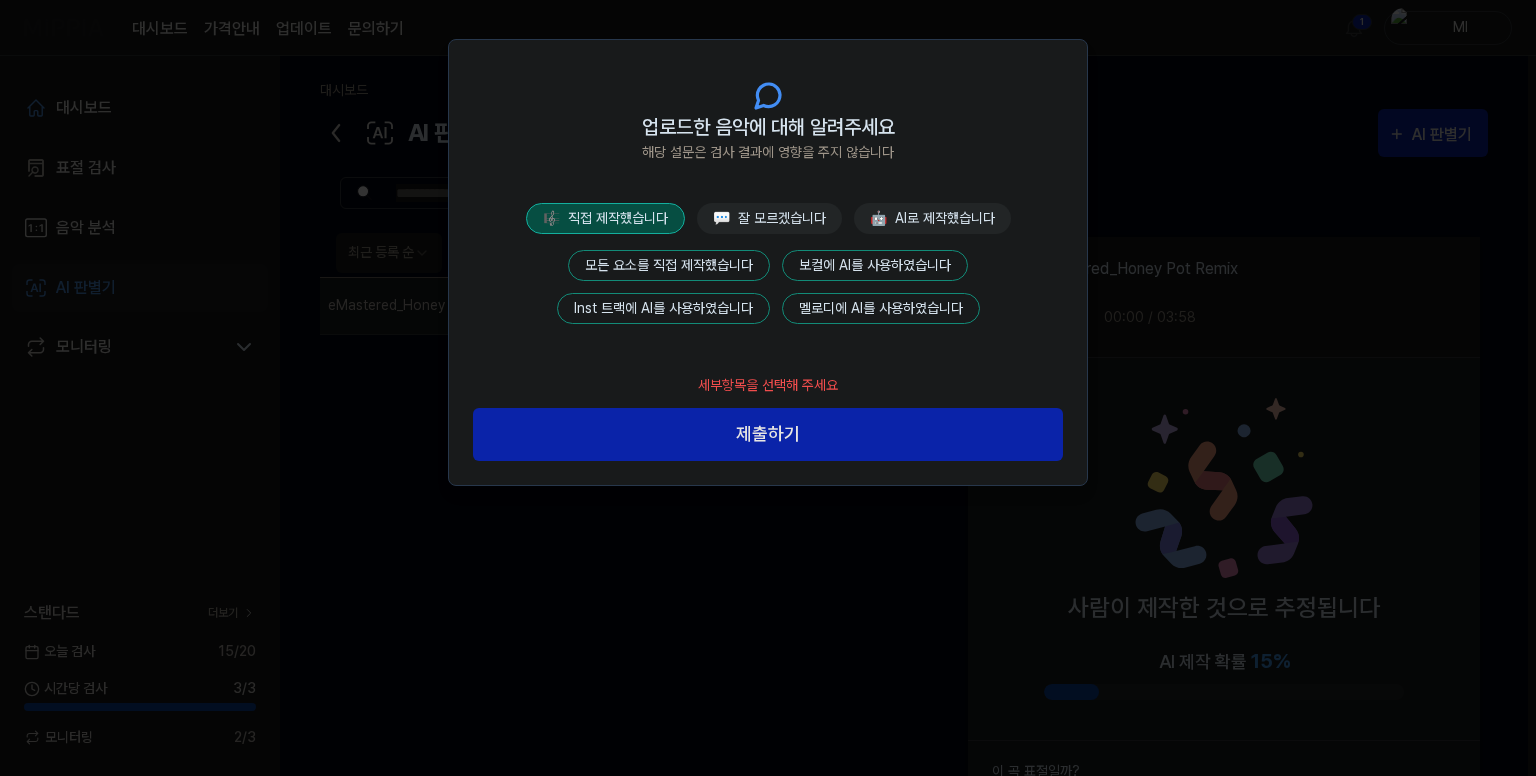 click on "모든 요소를 직접 제작했습니다" at bounding box center (669, 265) 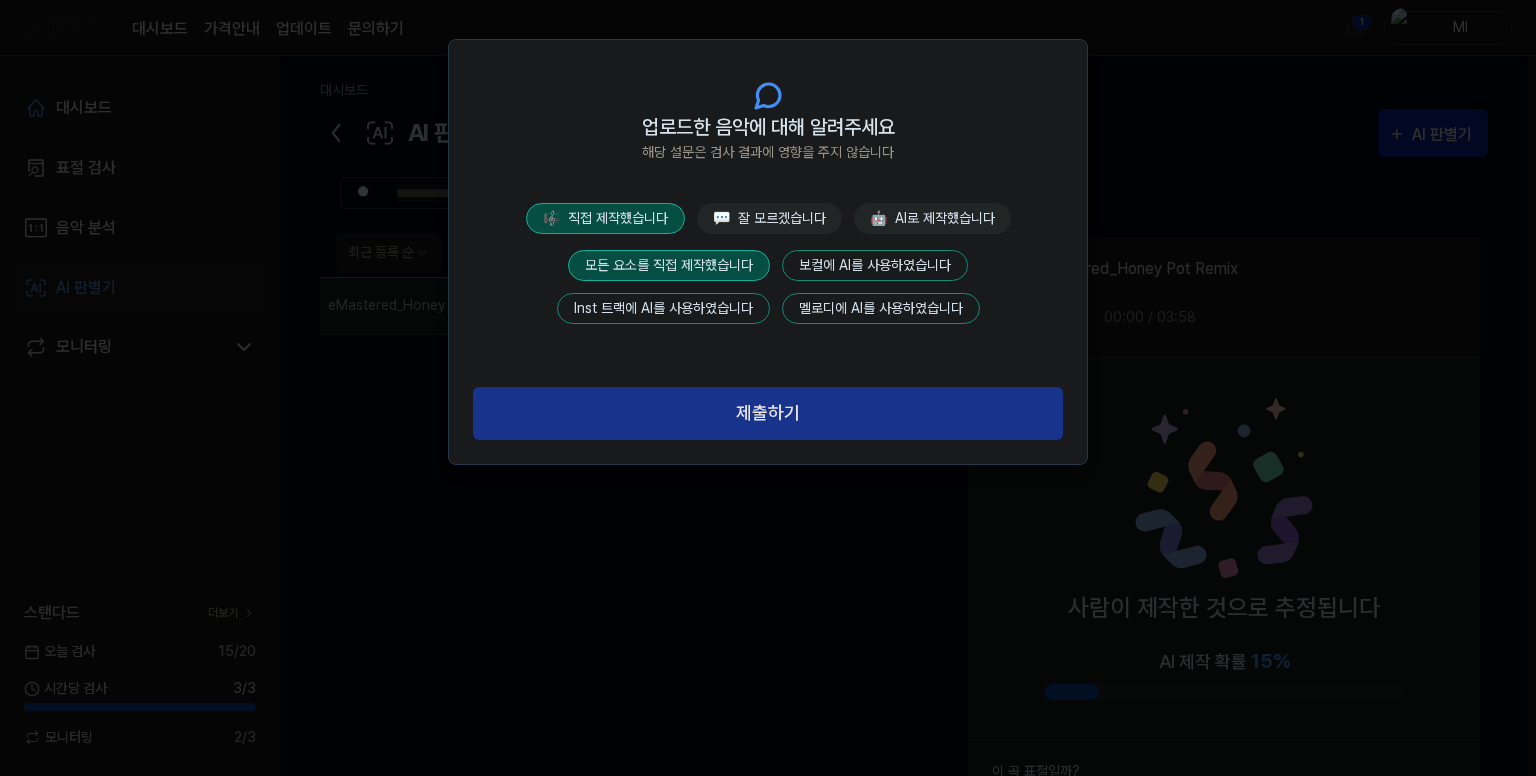 click on "제출하기" at bounding box center (768, 413) 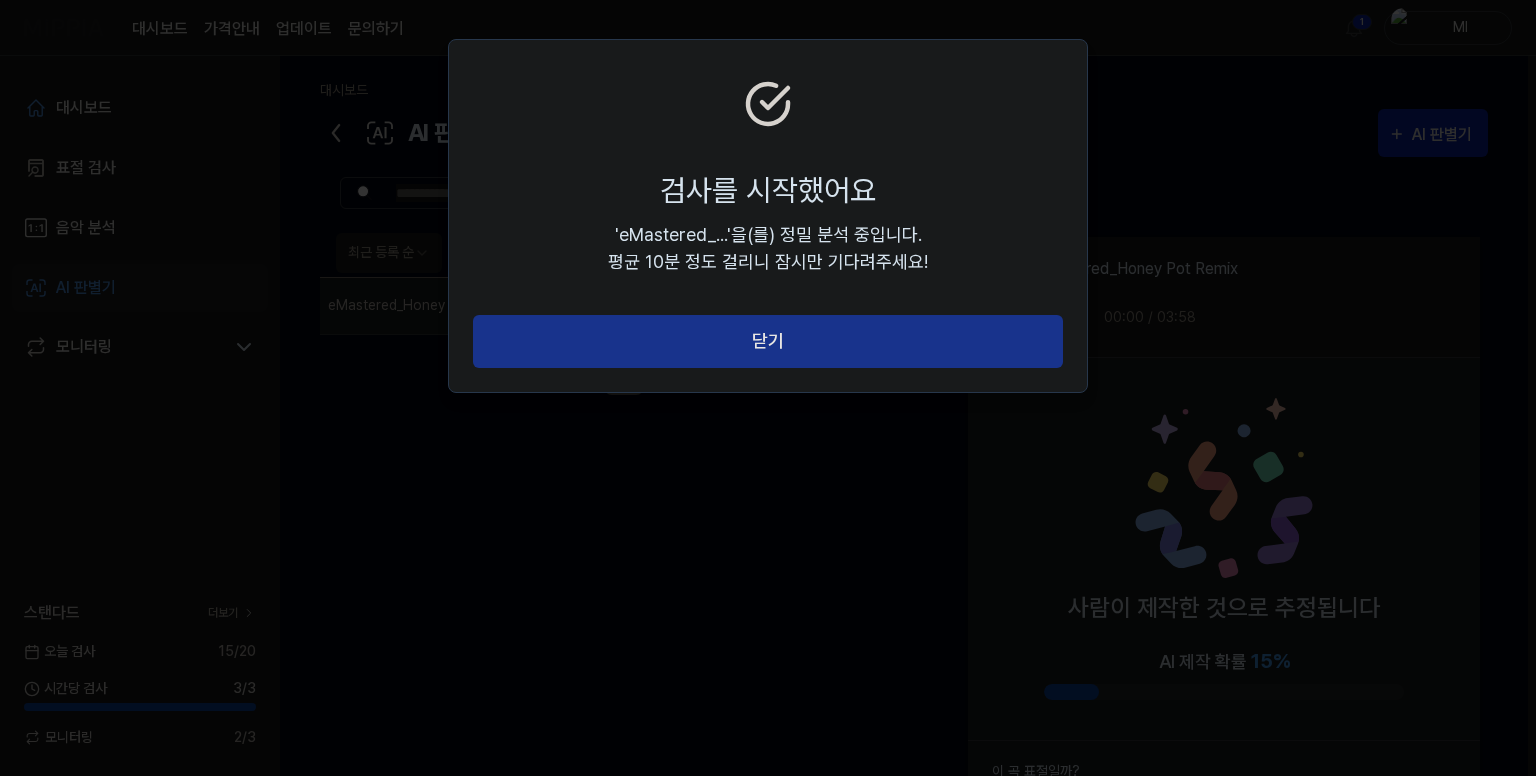 click on "닫기" at bounding box center (768, 341) 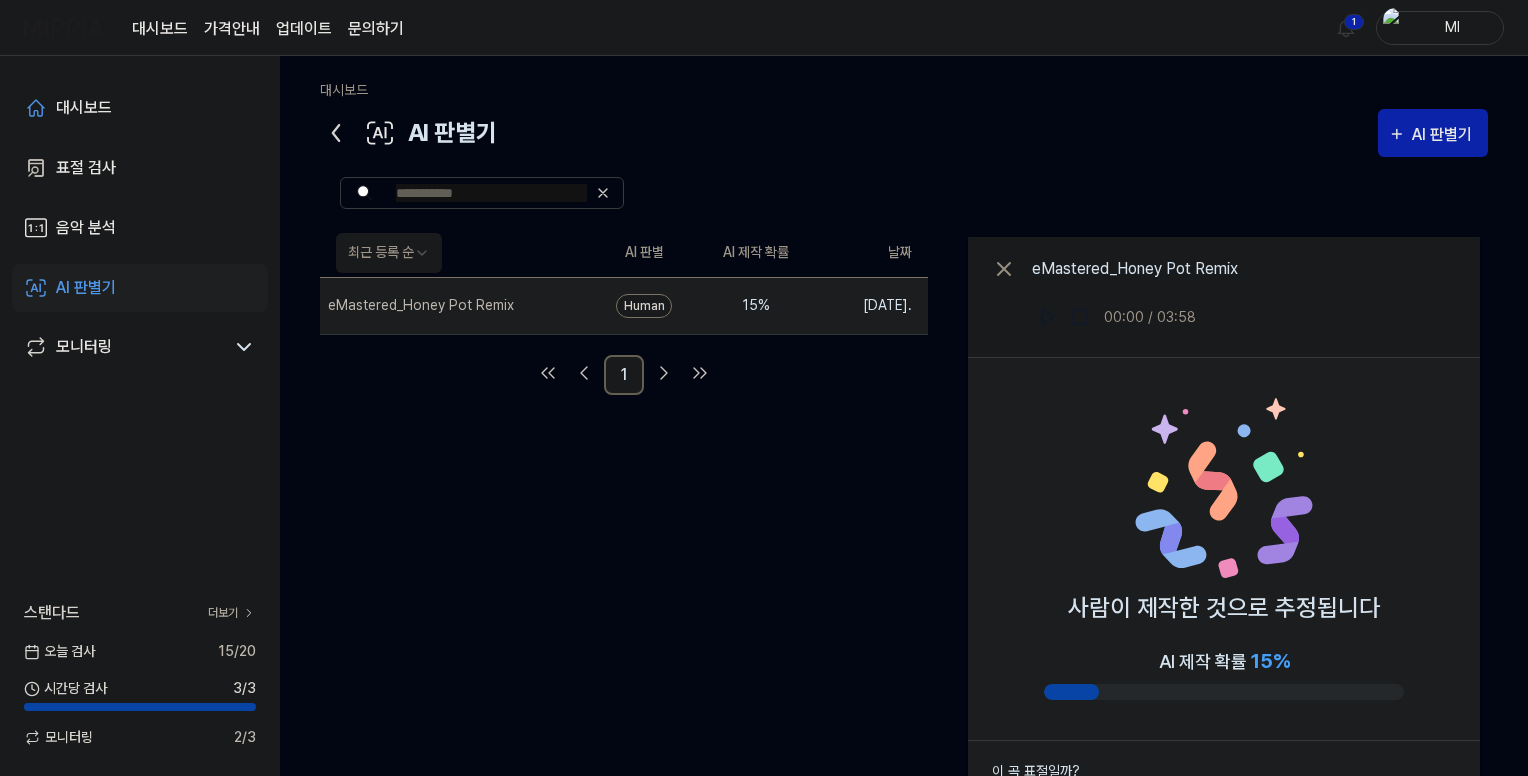 click 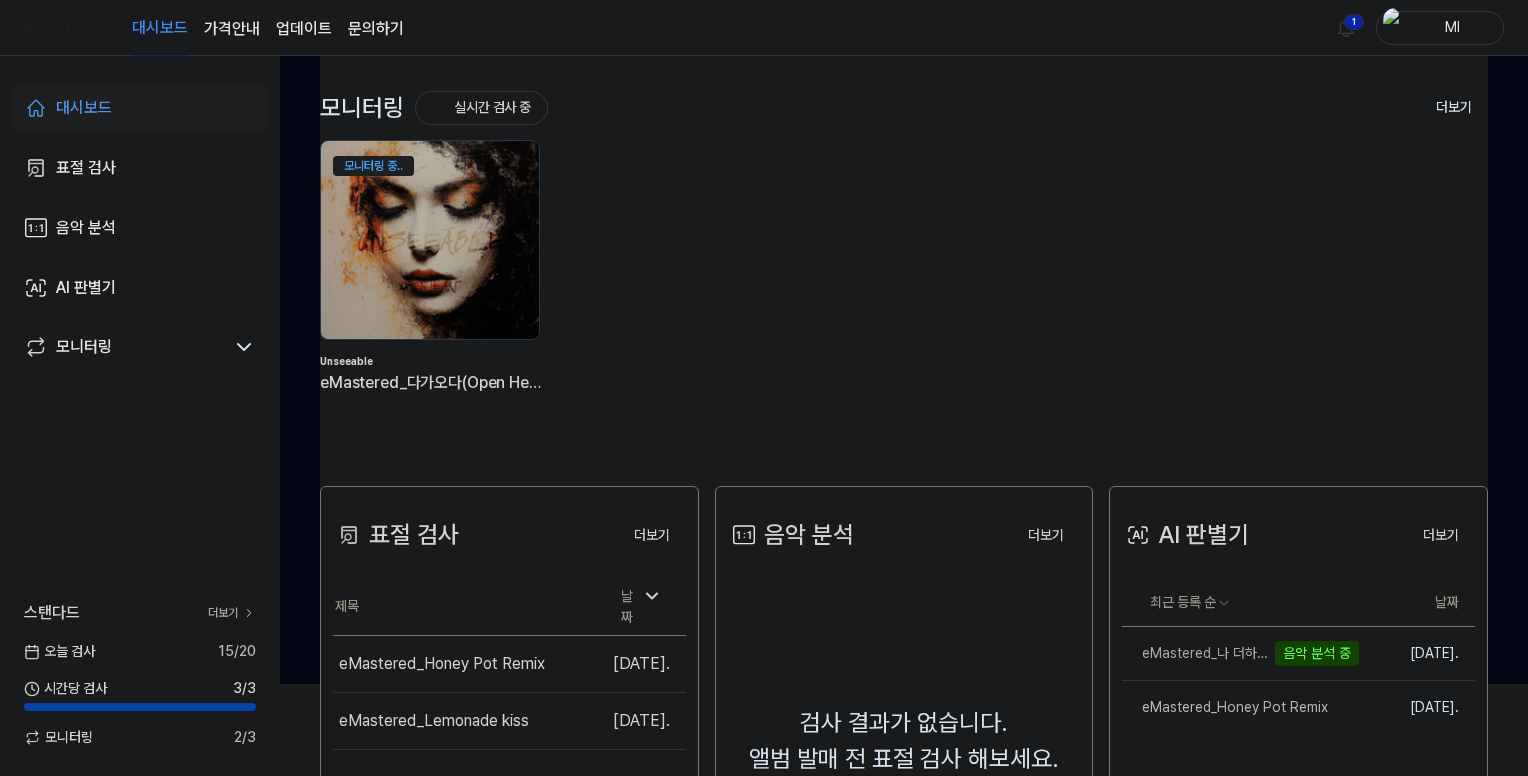 scroll, scrollTop: 0, scrollLeft: 0, axis: both 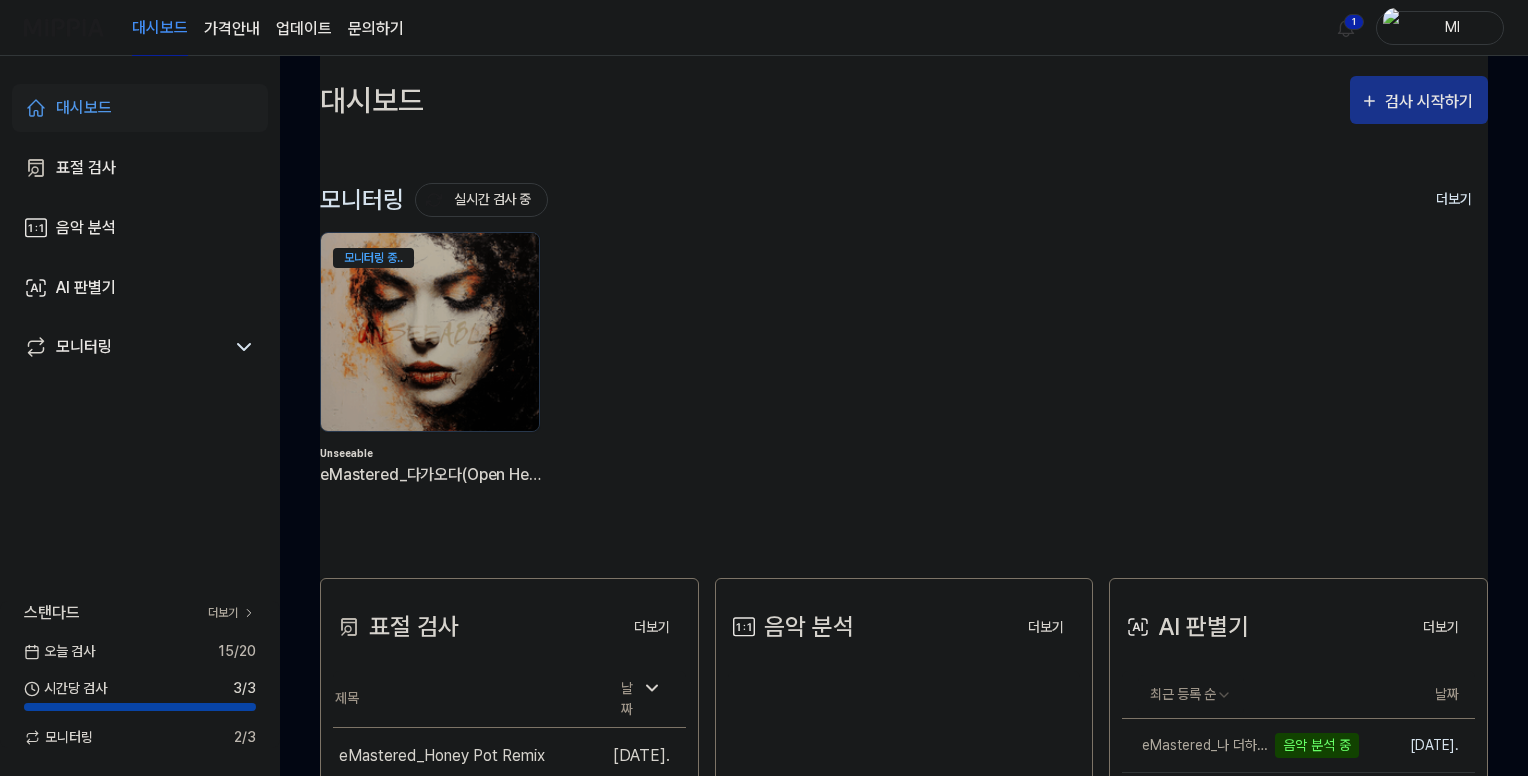 click on "검사 시작하기" at bounding box center [1431, 102] 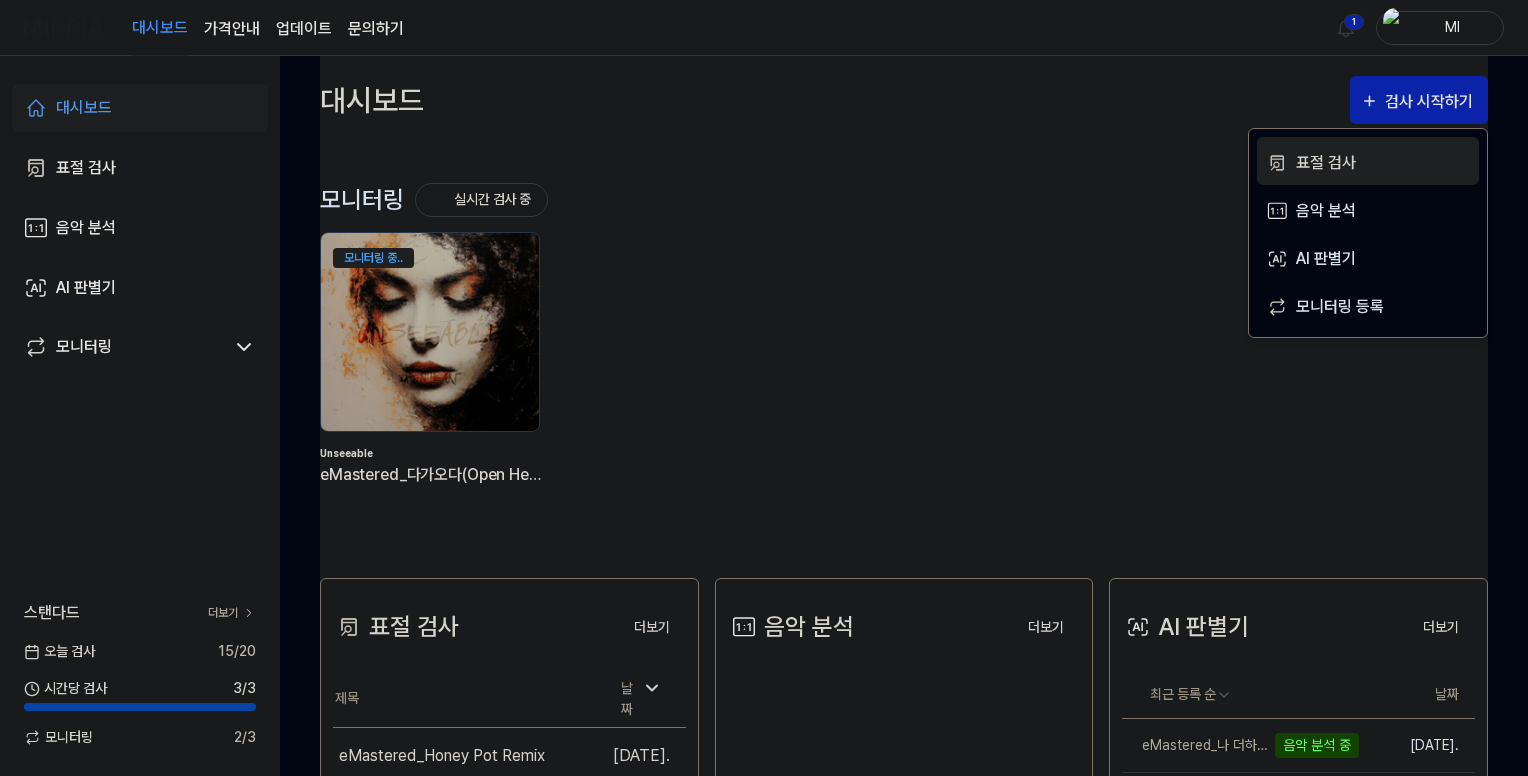 click on "표절 검사" at bounding box center [1383, 163] 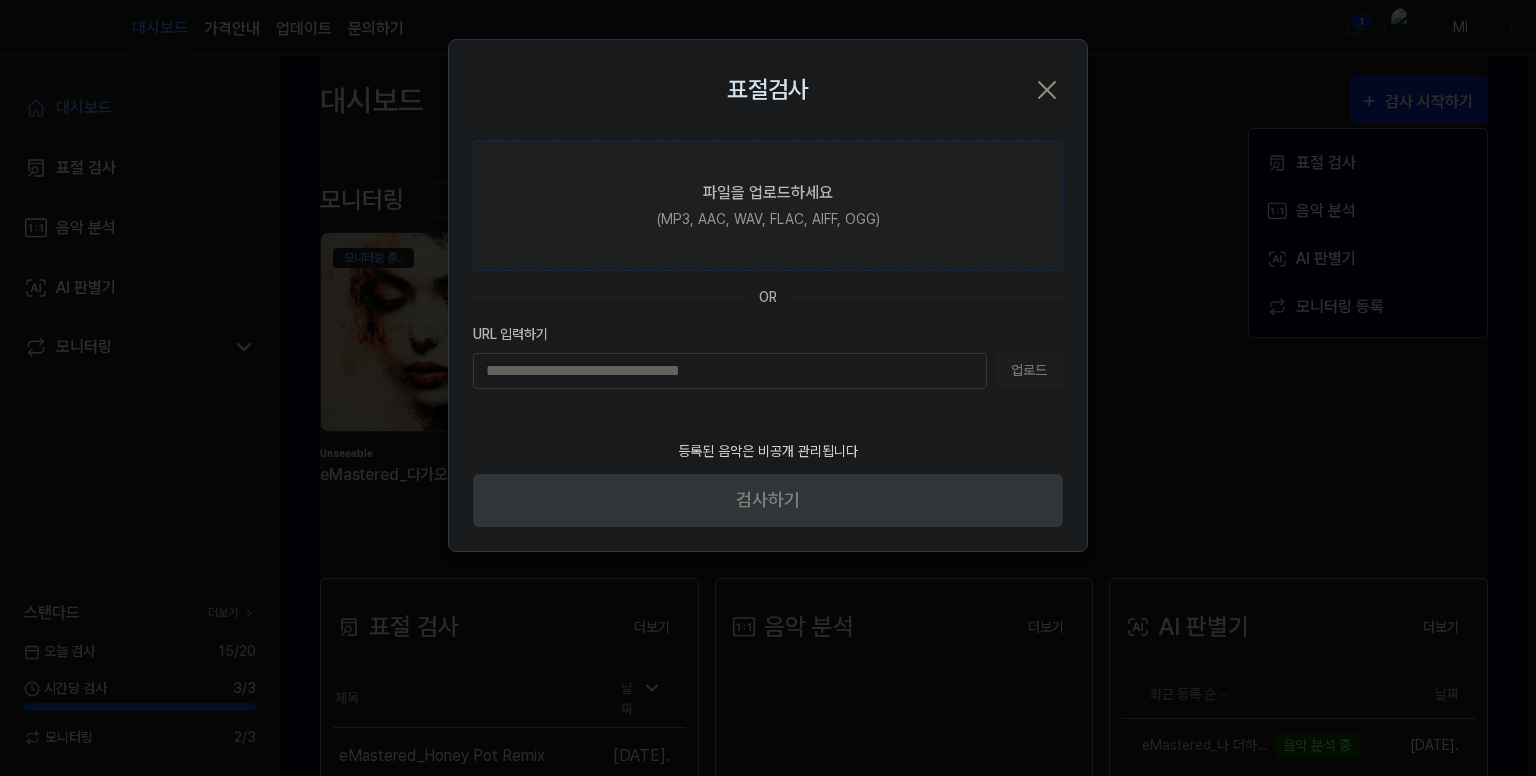 click on "(MP3, AAC, WAV, FLAC, AIFF, OGG)" at bounding box center (768, 219) 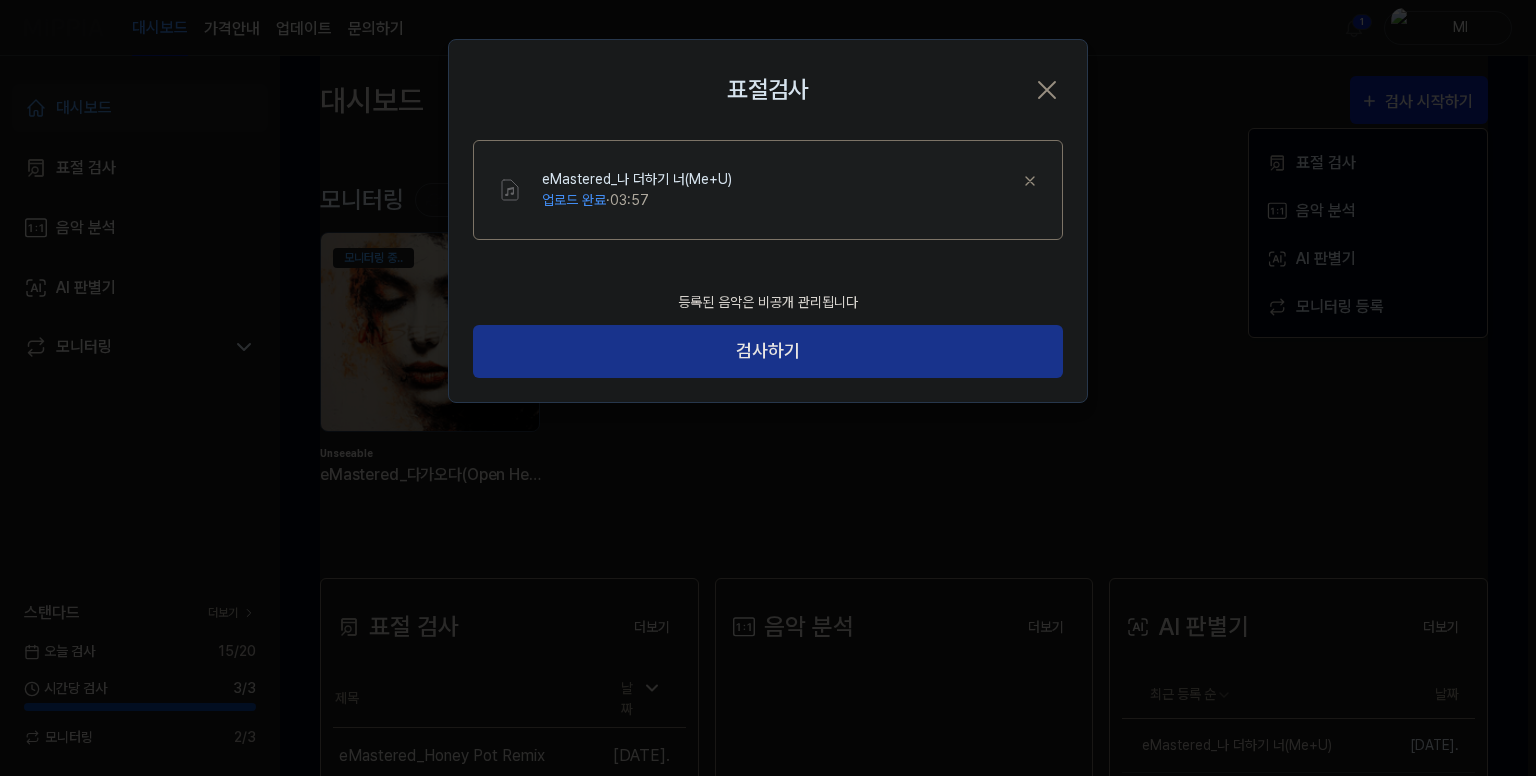 click on "검사하기" at bounding box center (768, 351) 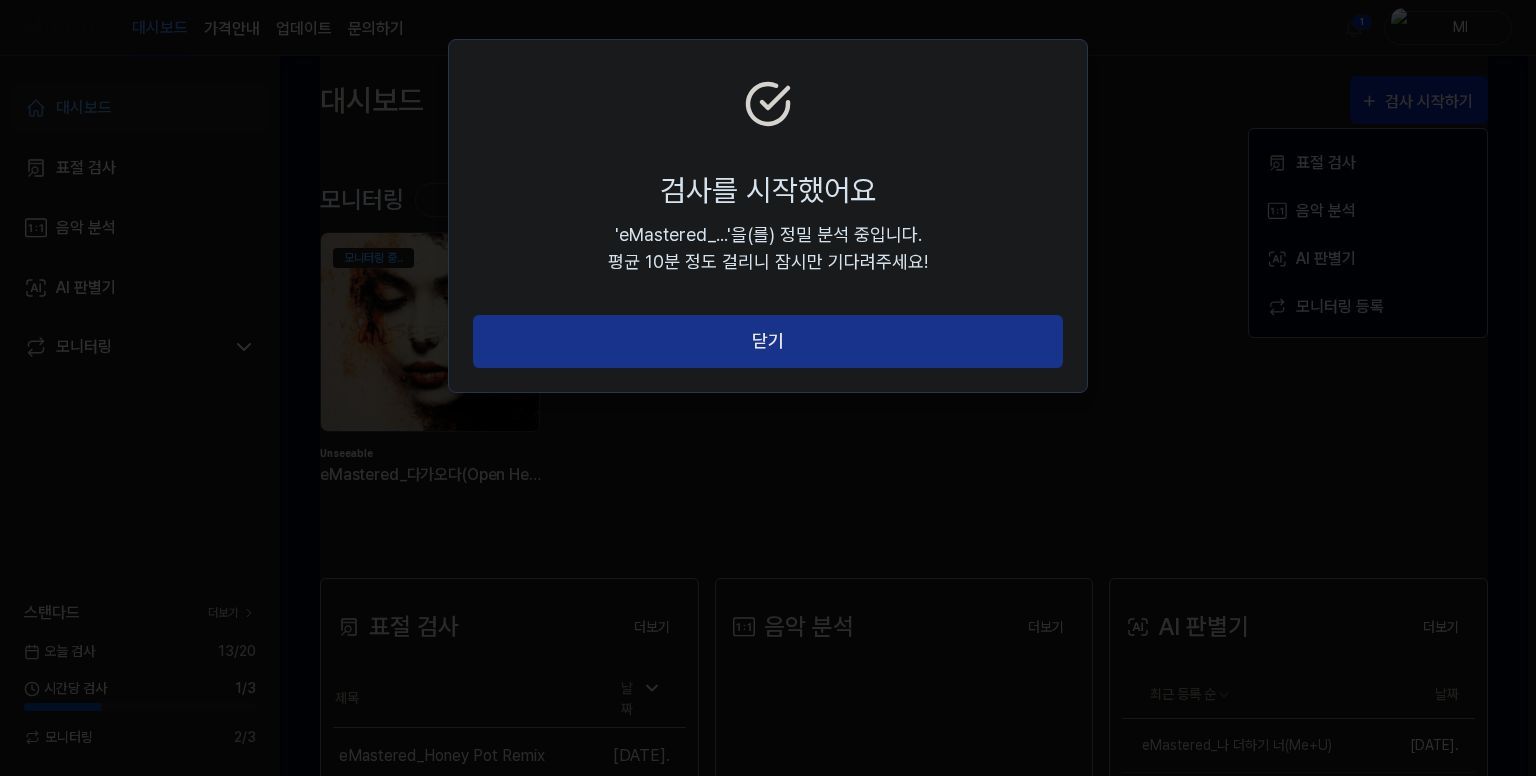 click on "닫기" at bounding box center [768, 341] 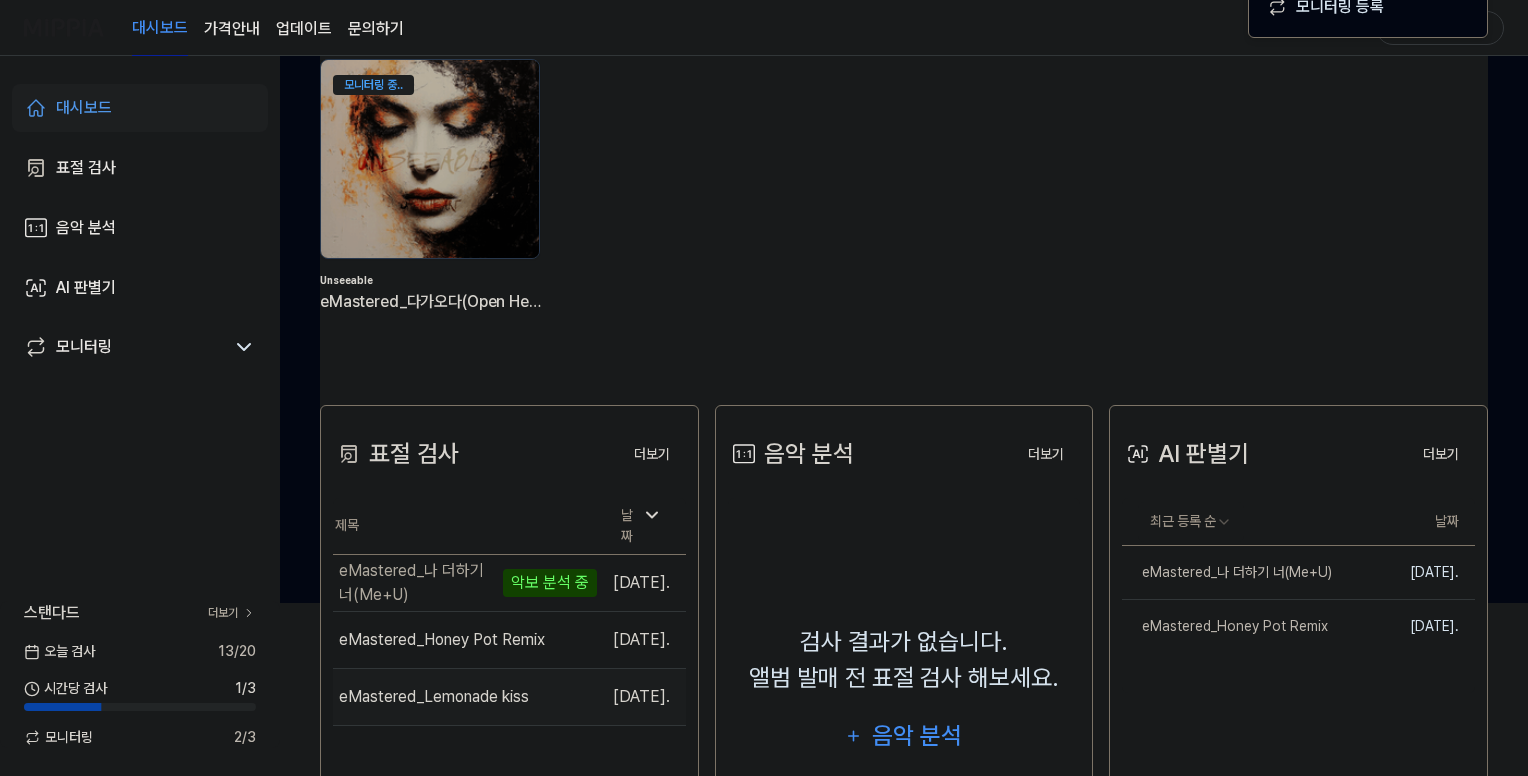 scroll, scrollTop: 300, scrollLeft: 0, axis: vertical 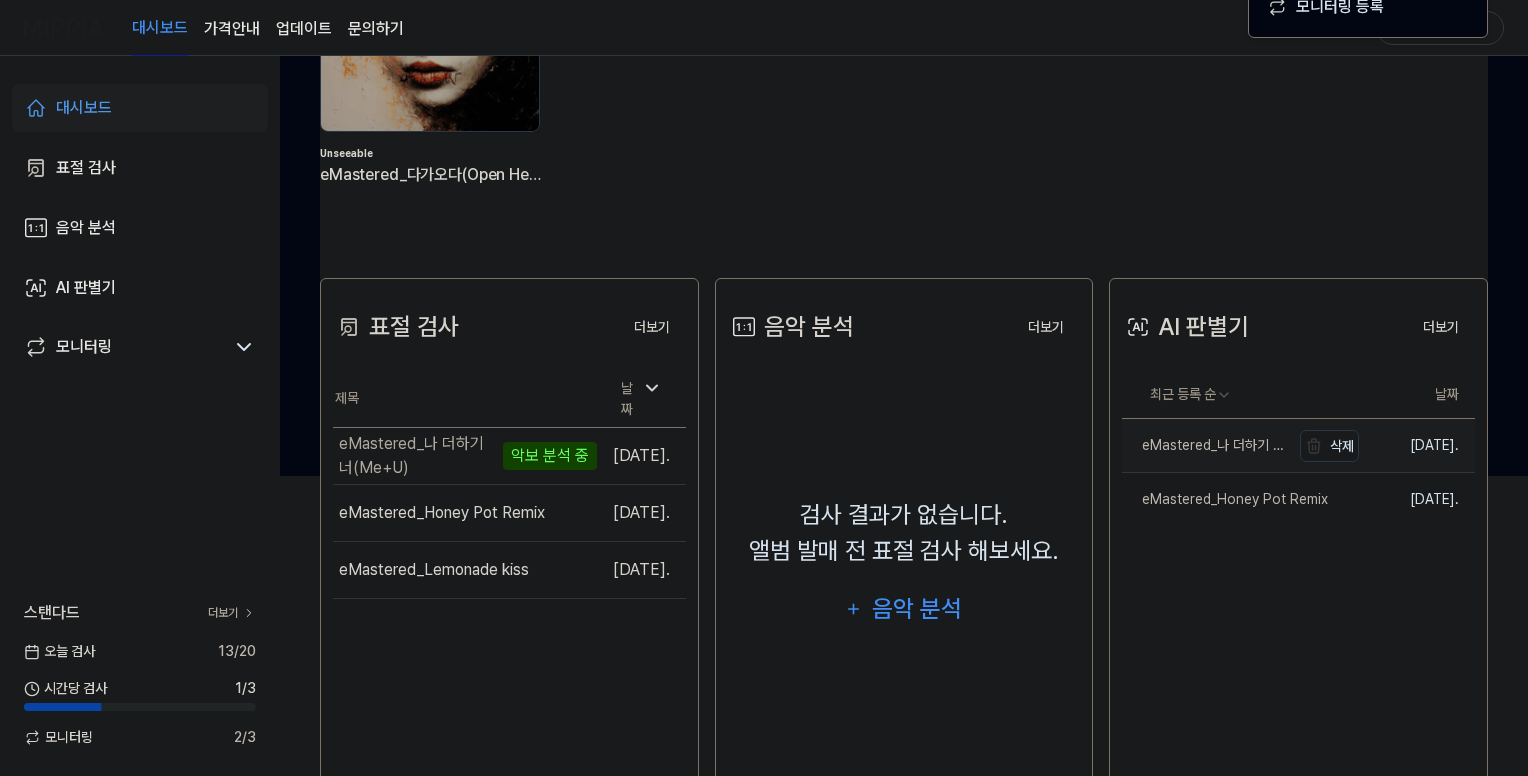 click on "eMastered_나 더하기 너(Me+U)" at bounding box center (1206, 445) 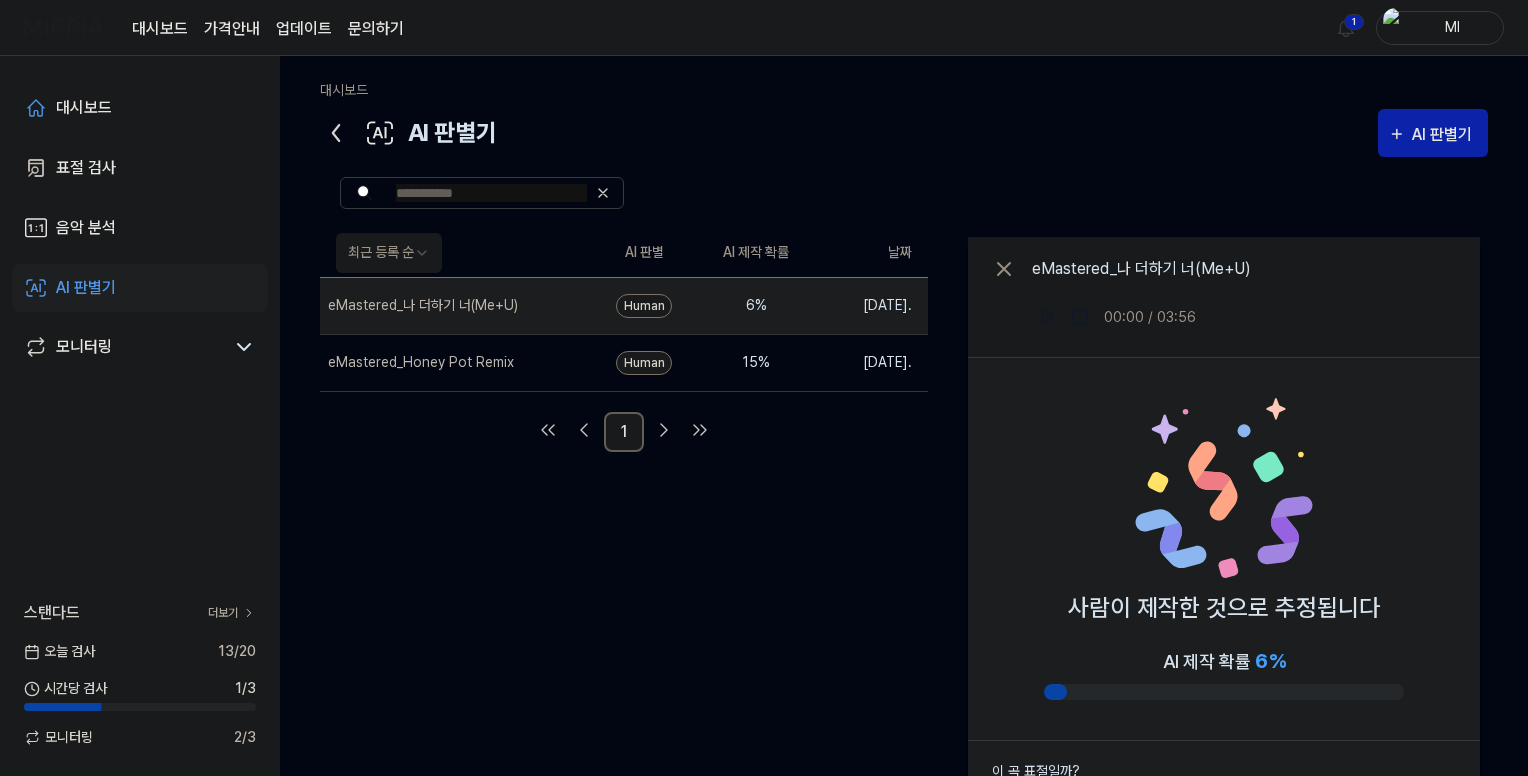 click 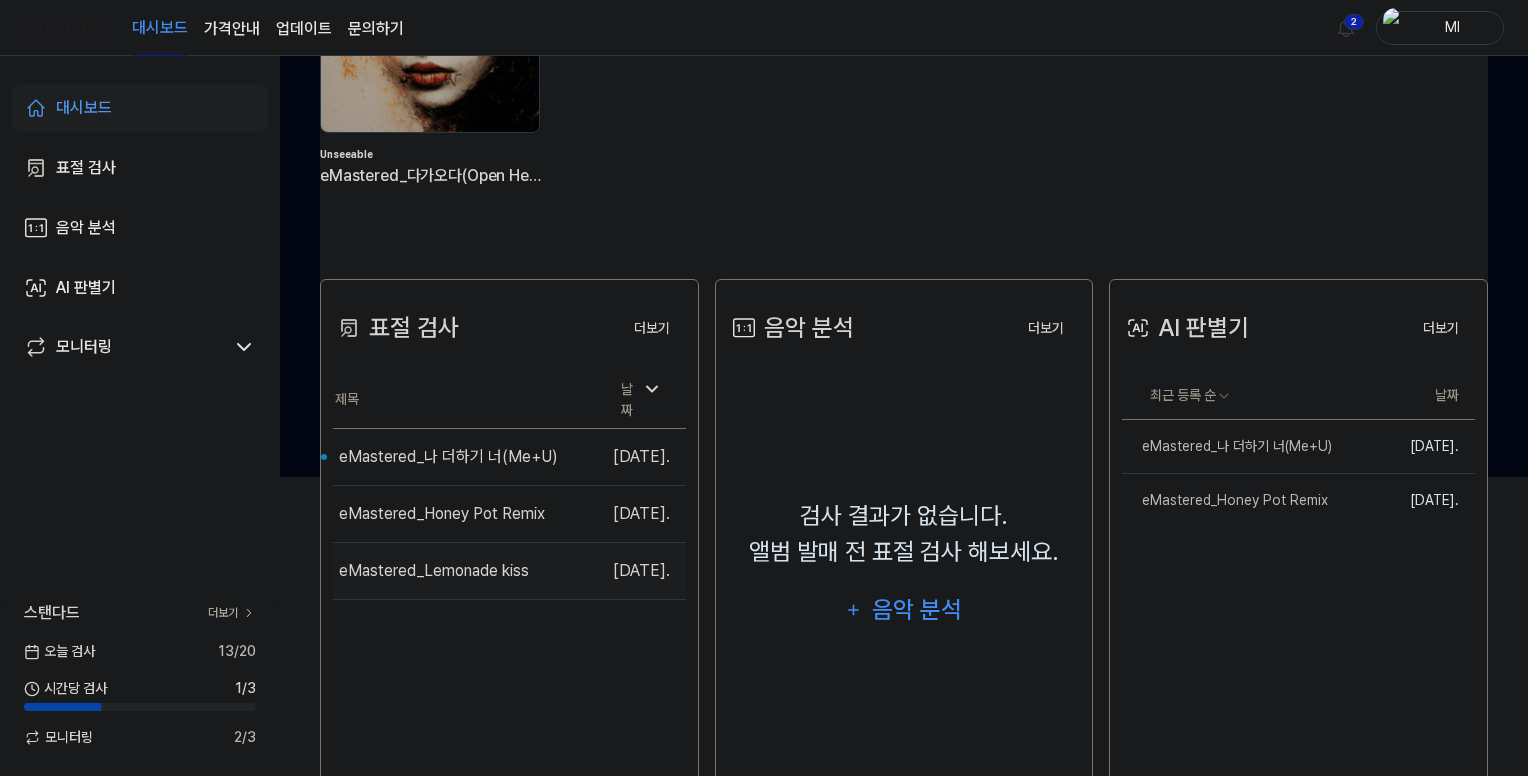 scroll, scrollTop: 300, scrollLeft: 0, axis: vertical 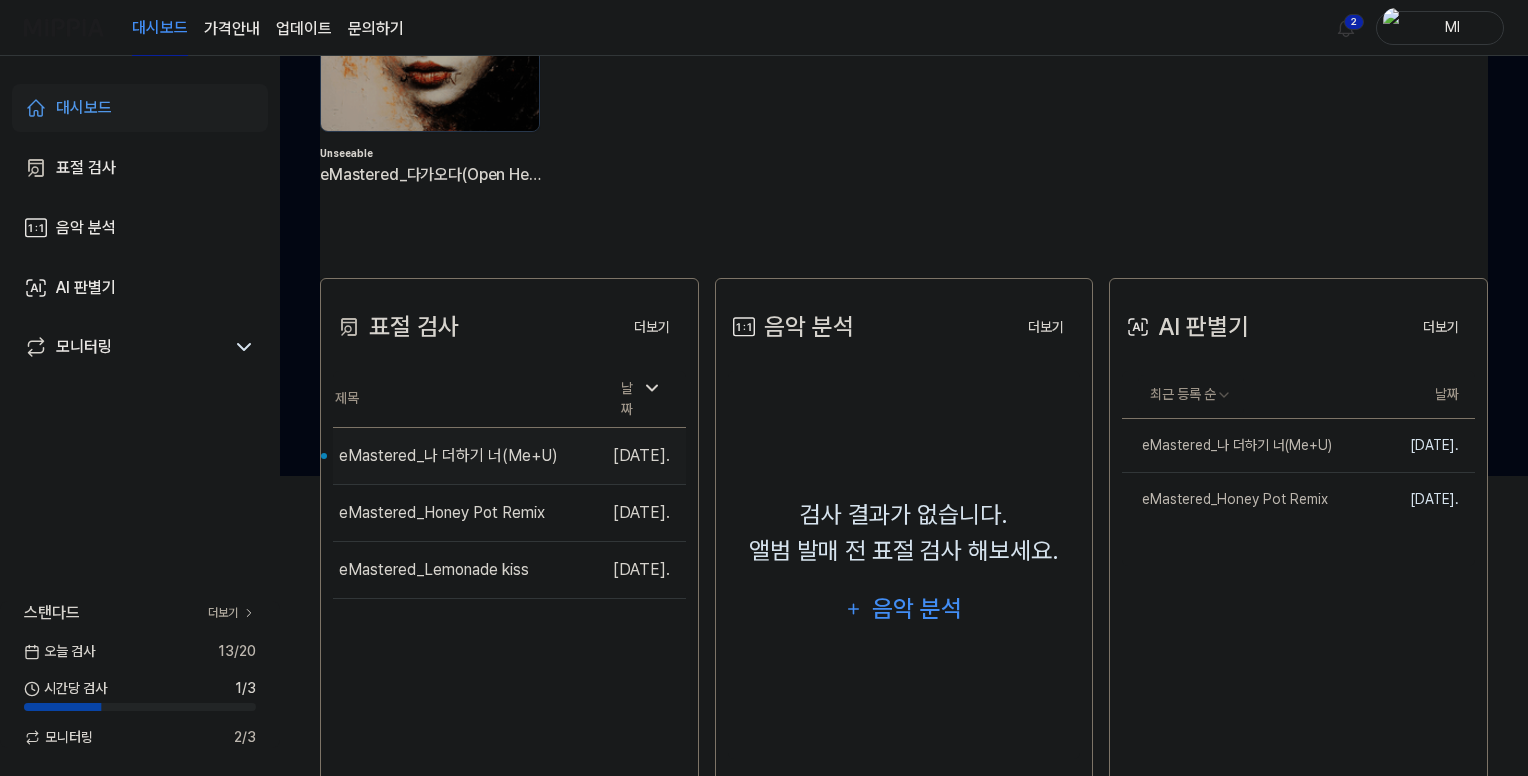 click on "eMastered_나 더하기 너(Me+U)" at bounding box center (448, 456) 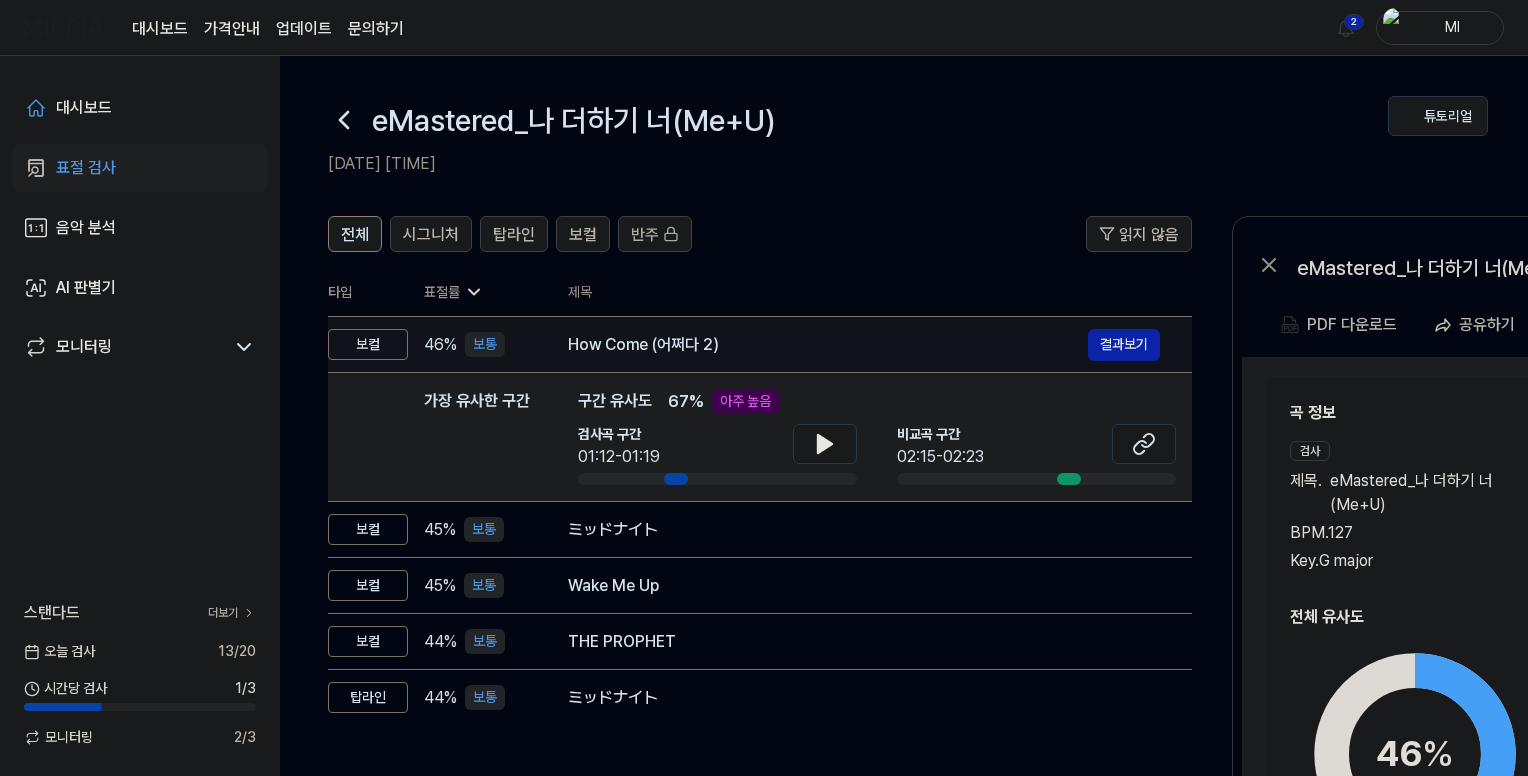 click on "How Come (어쩌다 2)" at bounding box center (828, 345) 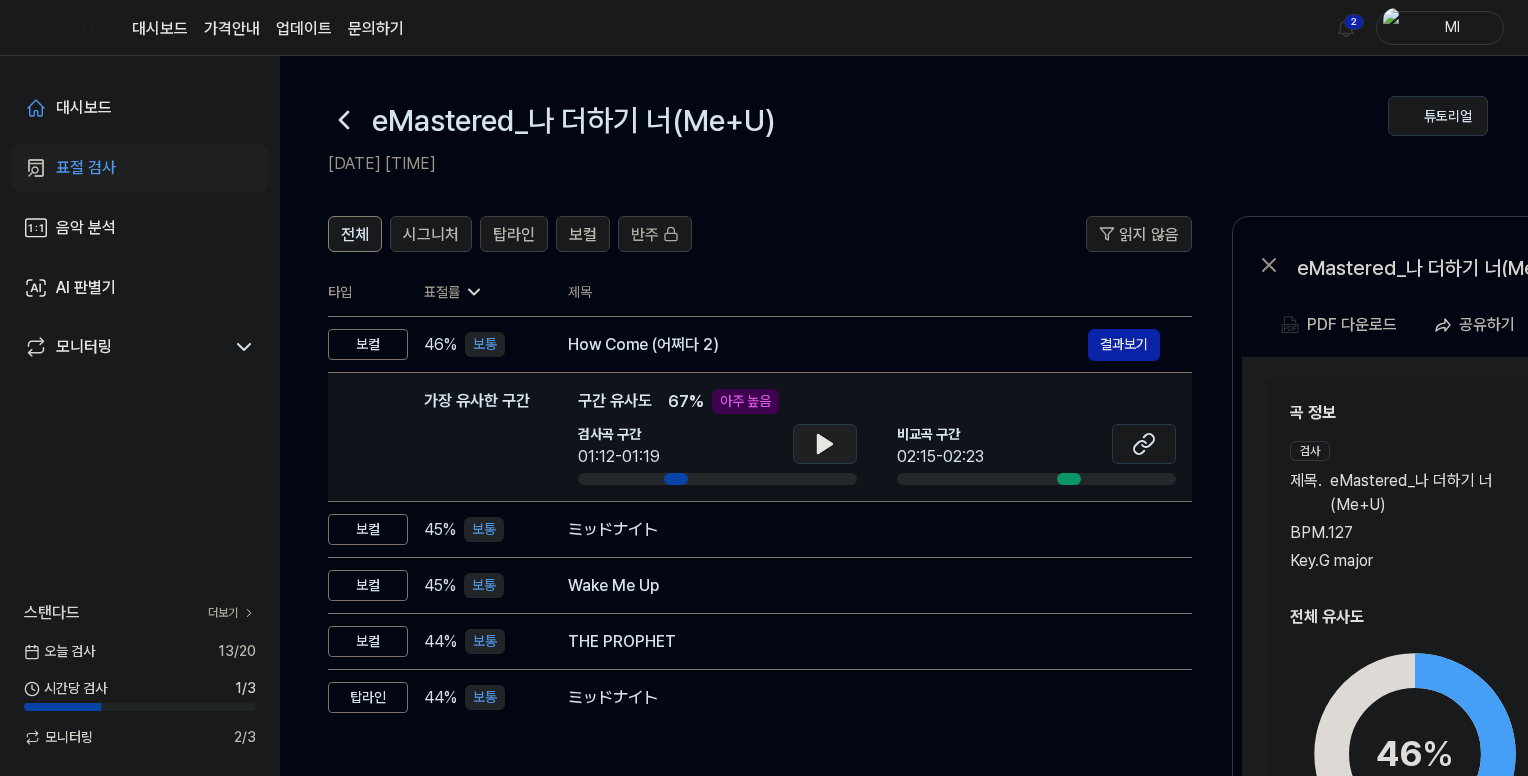 click 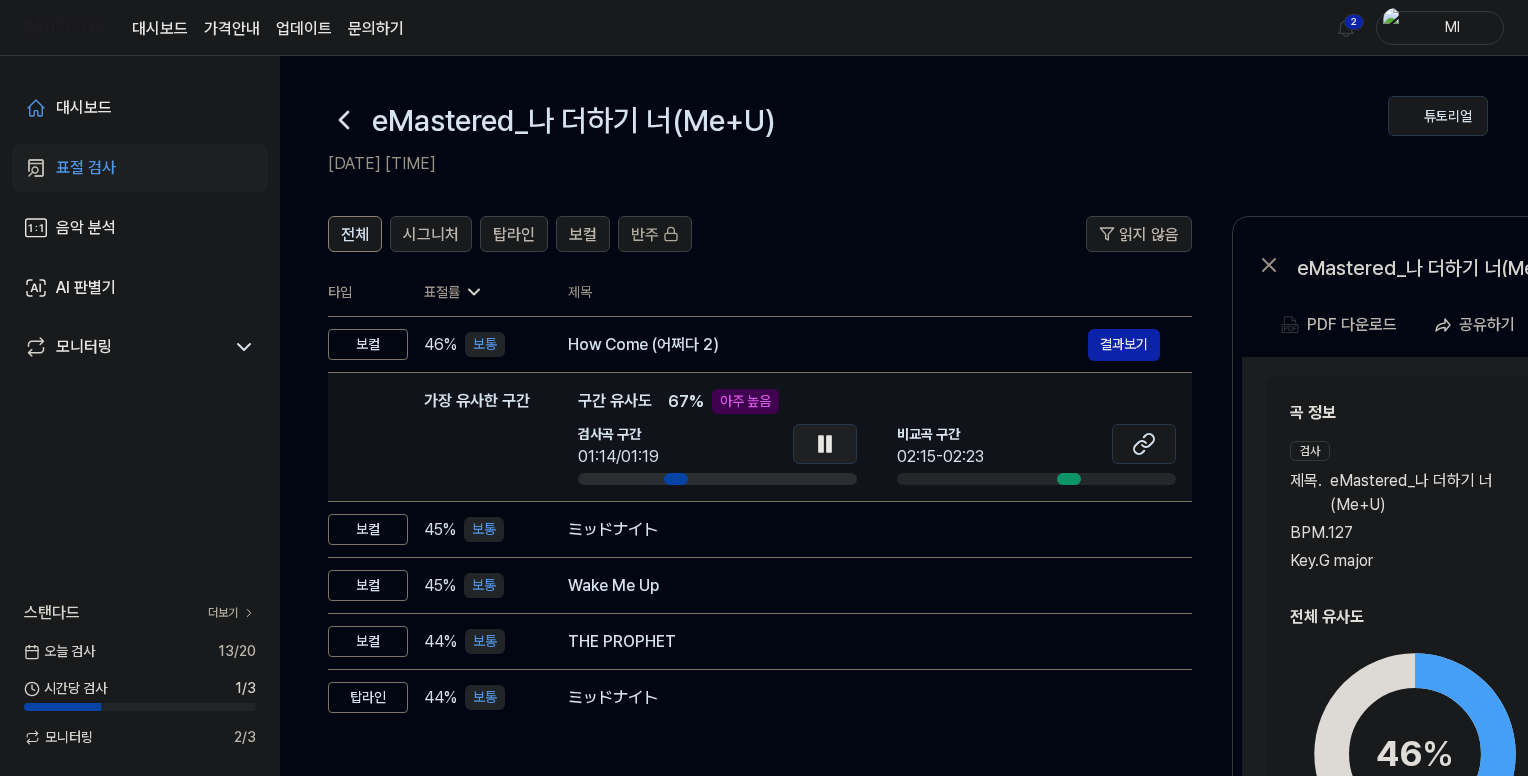 click 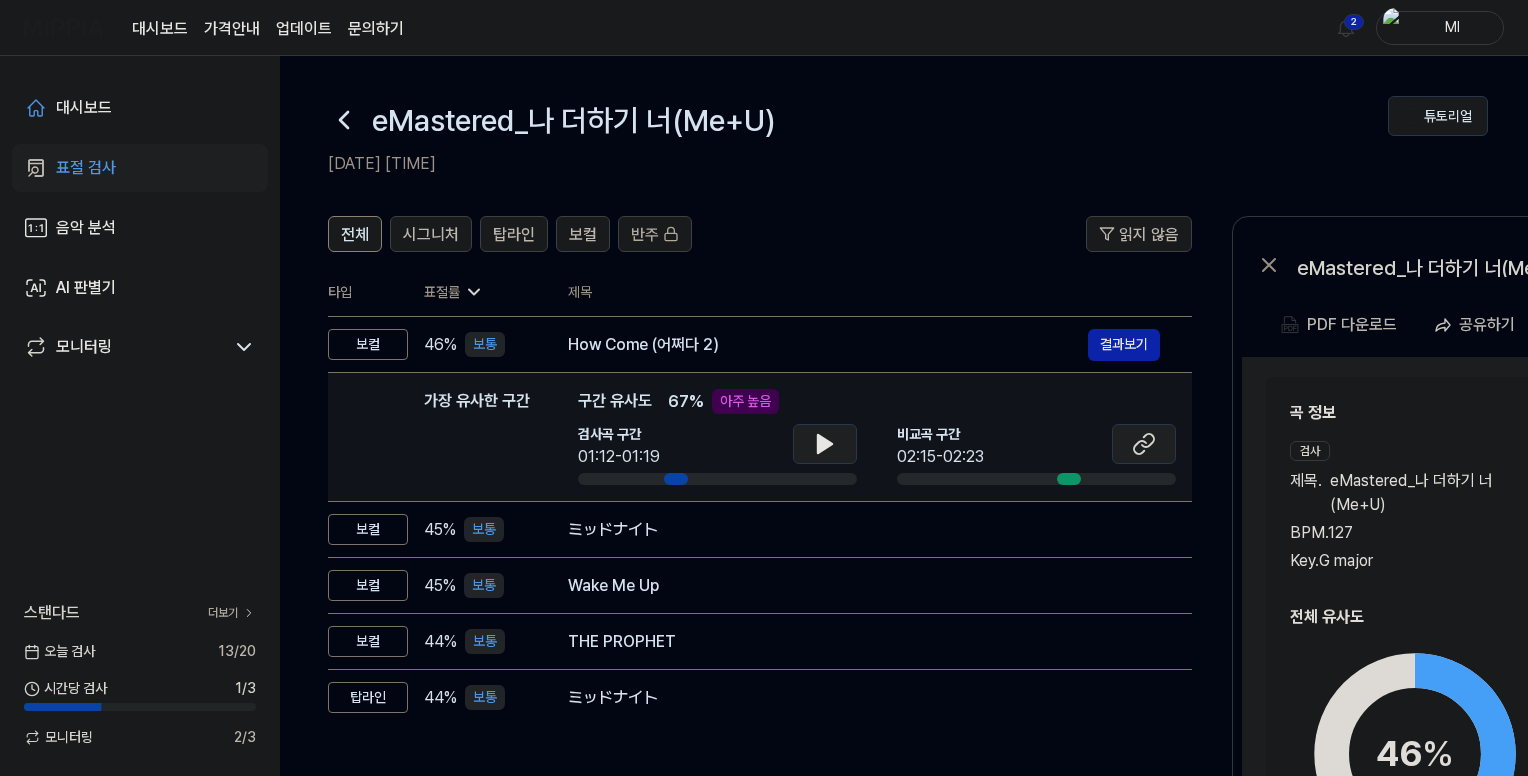 click 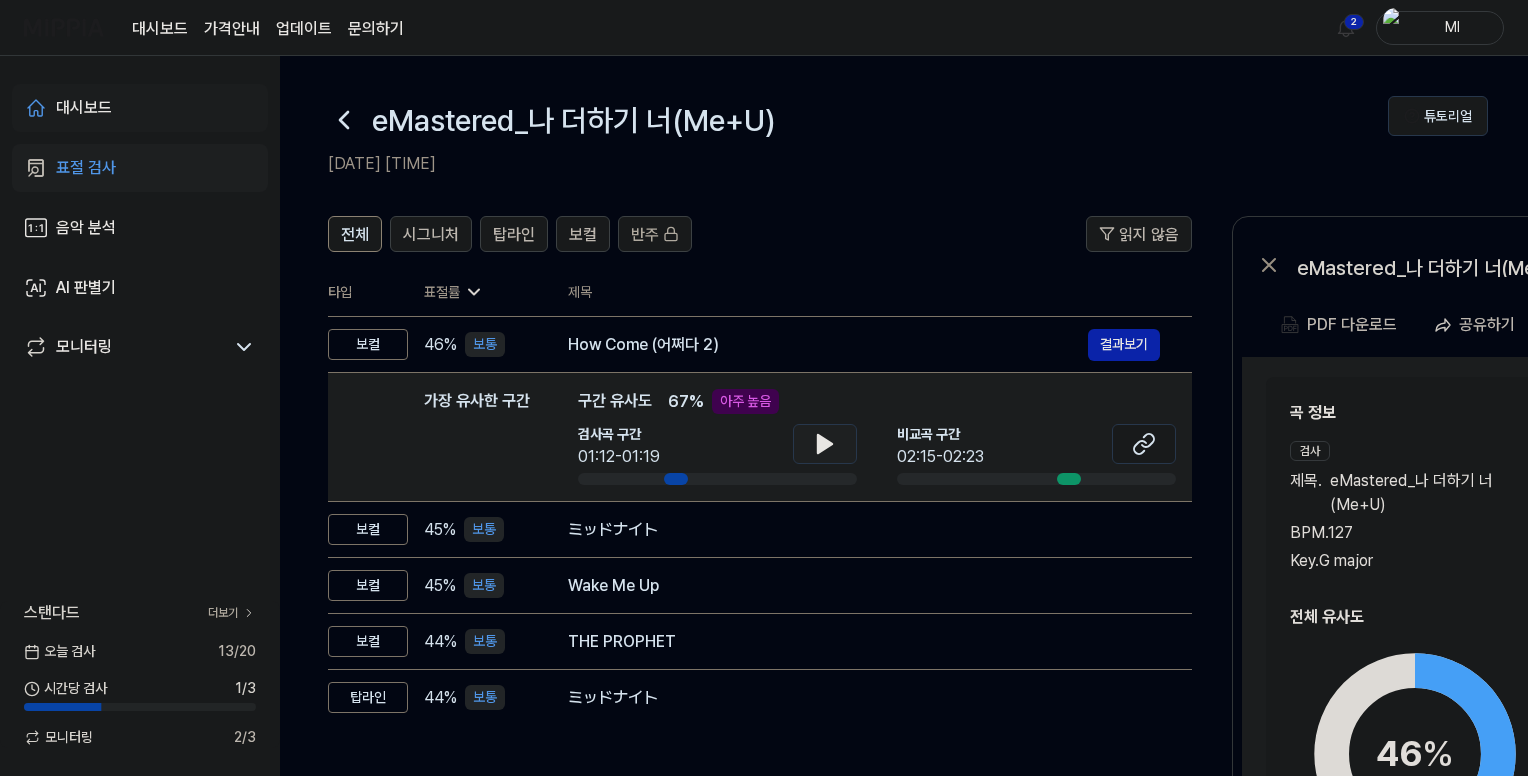 click on "대시보드" at bounding box center (84, 108) 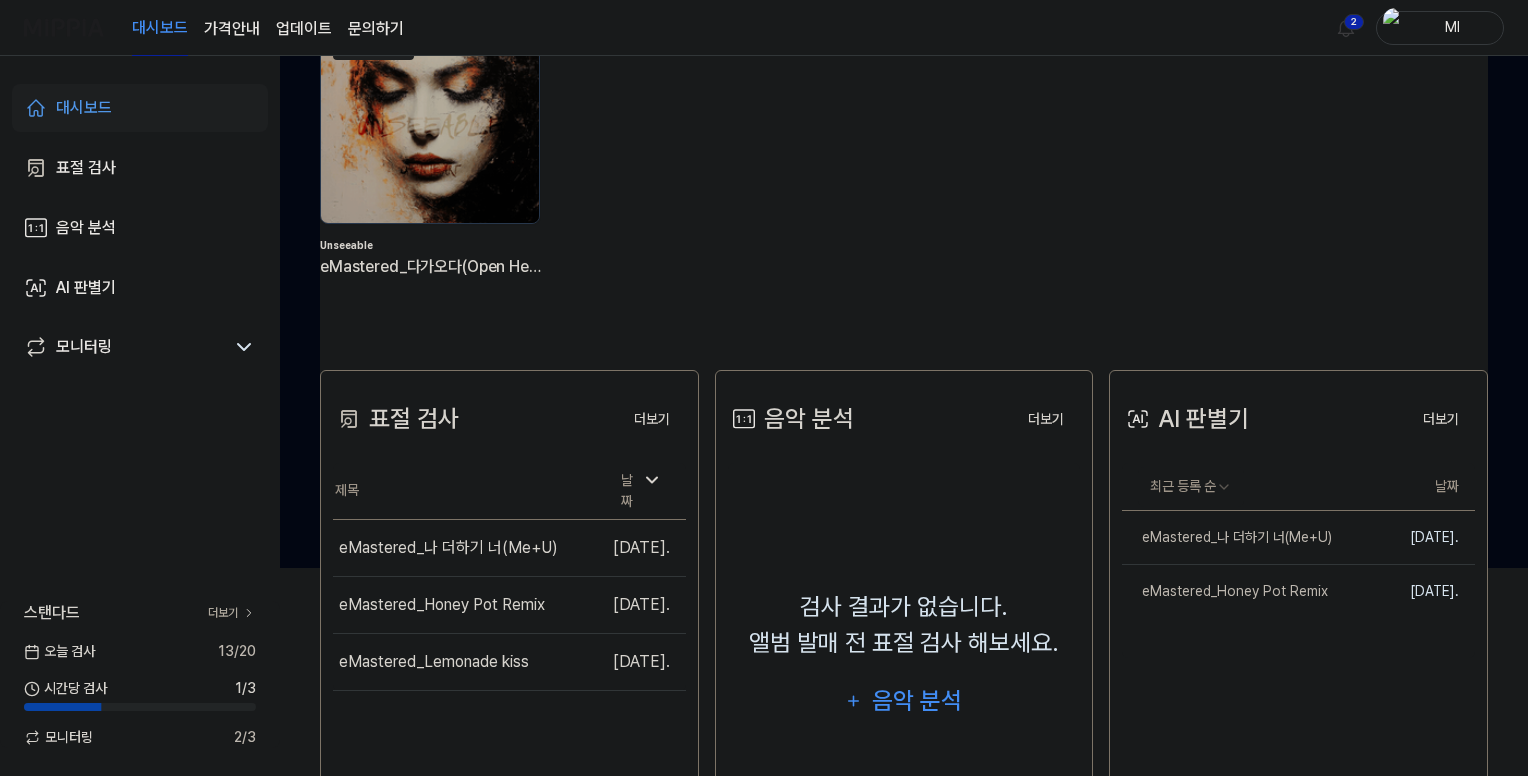 scroll, scrollTop: 347, scrollLeft: 0, axis: vertical 